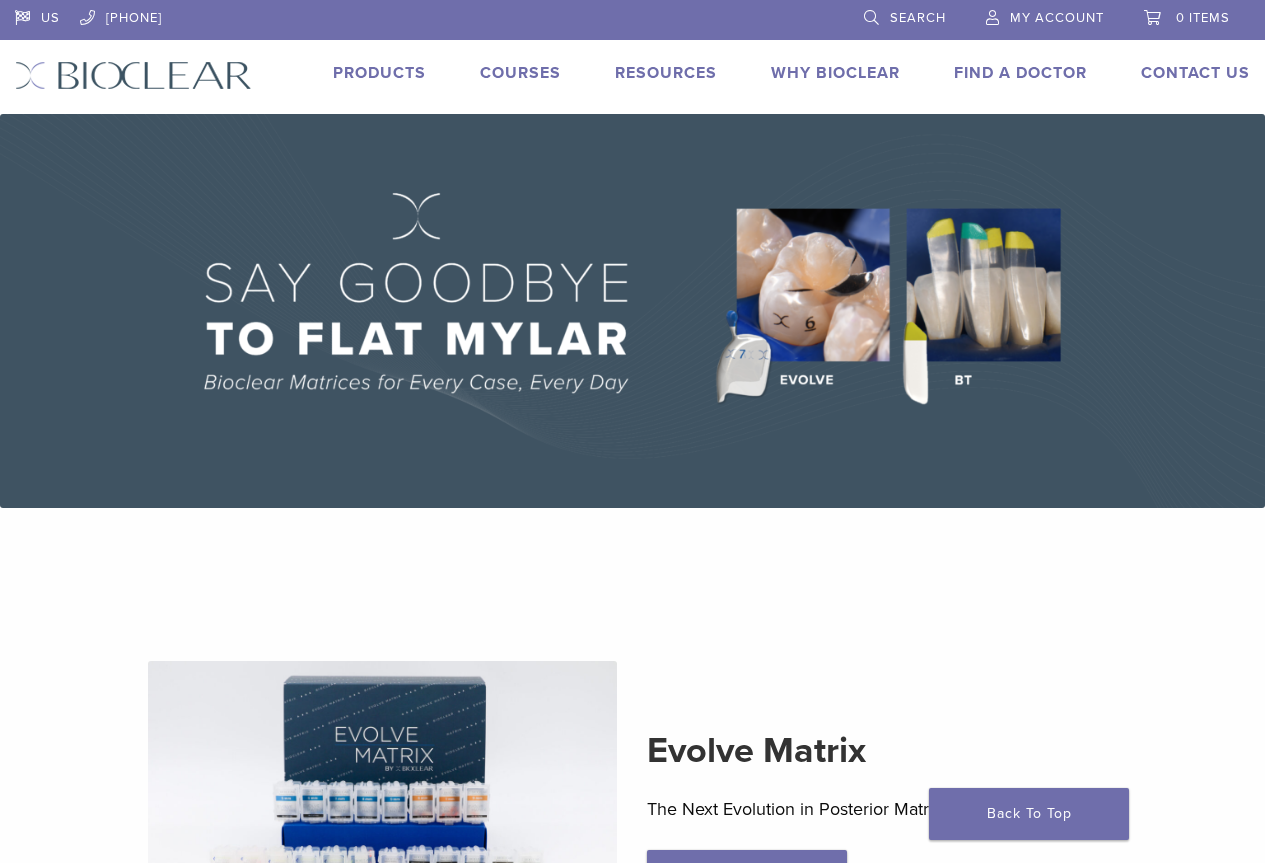 scroll, scrollTop: 0, scrollLeft: 0, axis: both 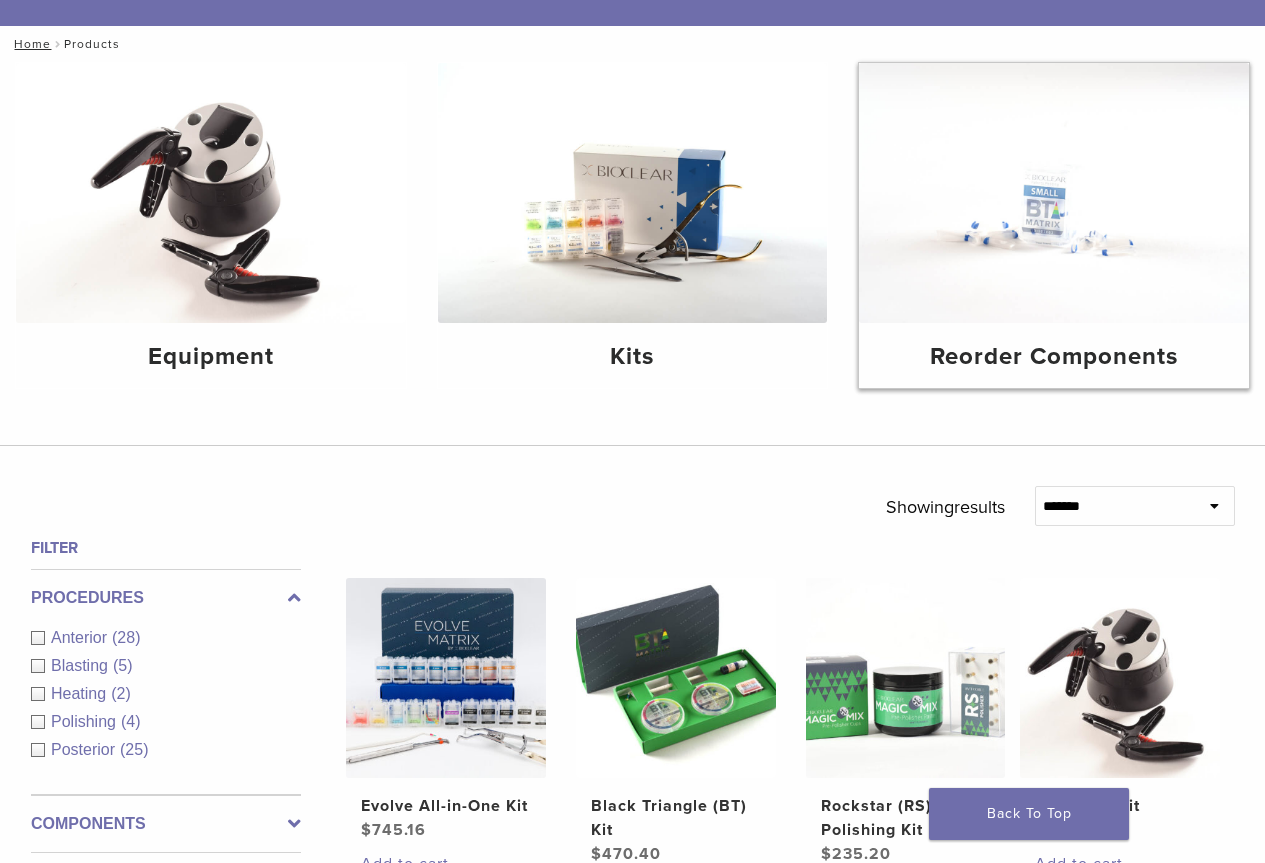 click on "Reorder Components" at bounding box center [1054, 357] 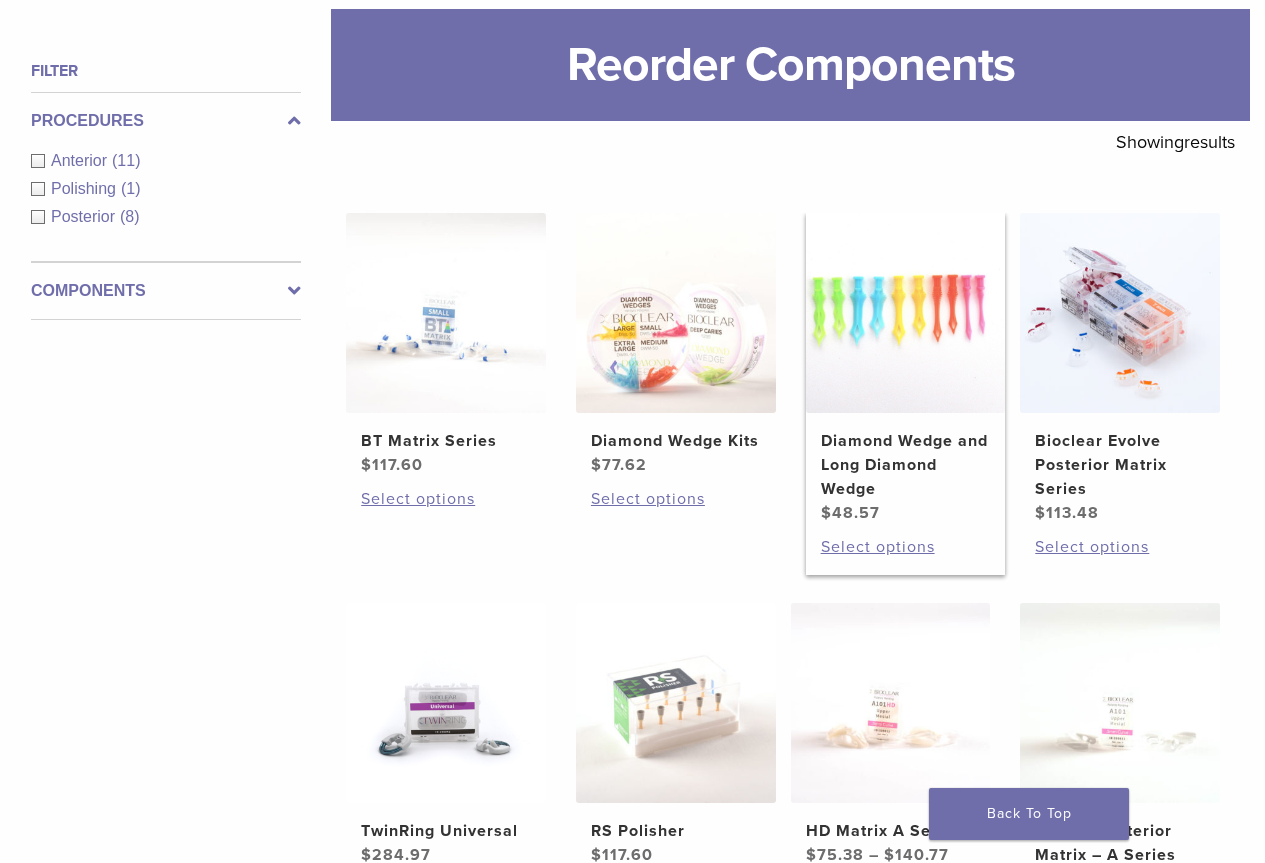 scroll, scrollTop: 300, scrollLeft: 0, axis: vertical 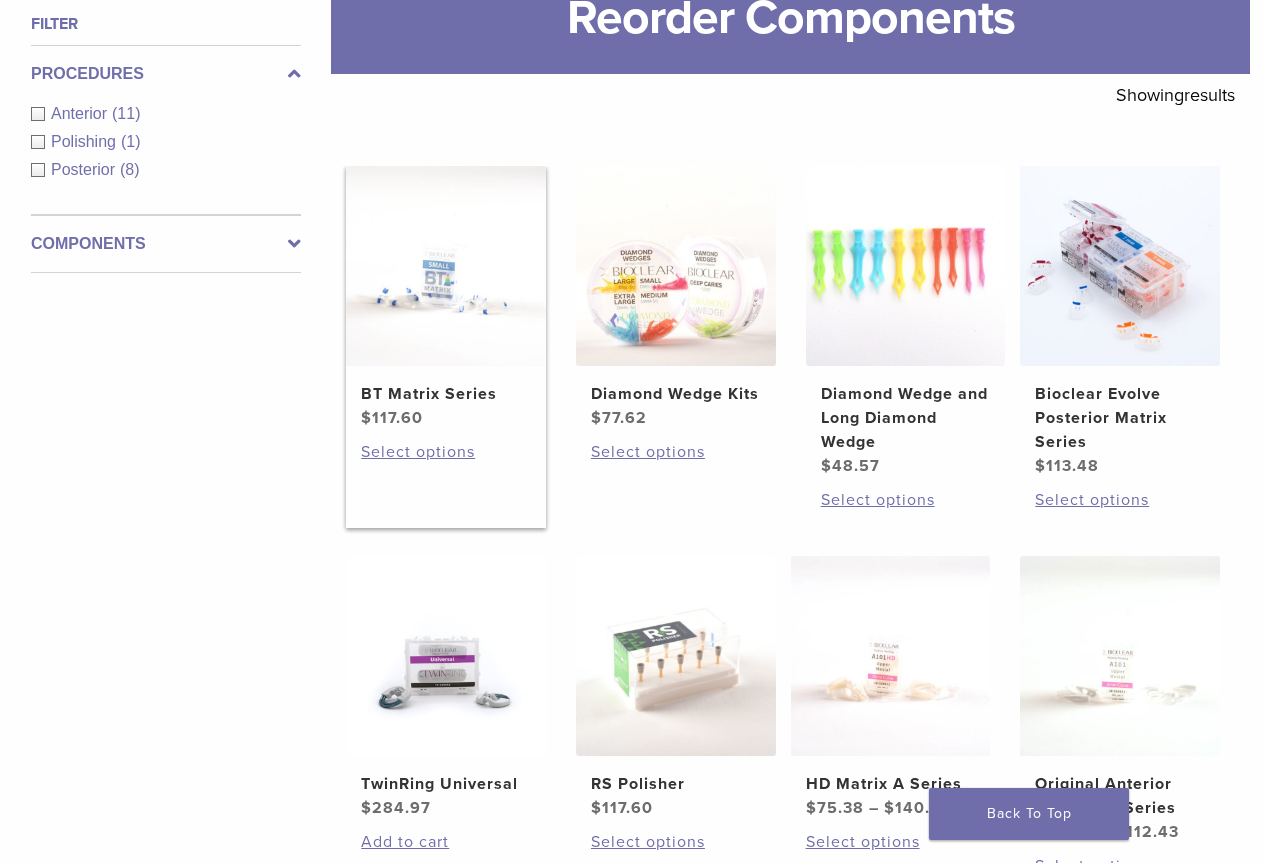 click on "BT Matrix  Series
$ 117.60" at bounding box center (446, 298) 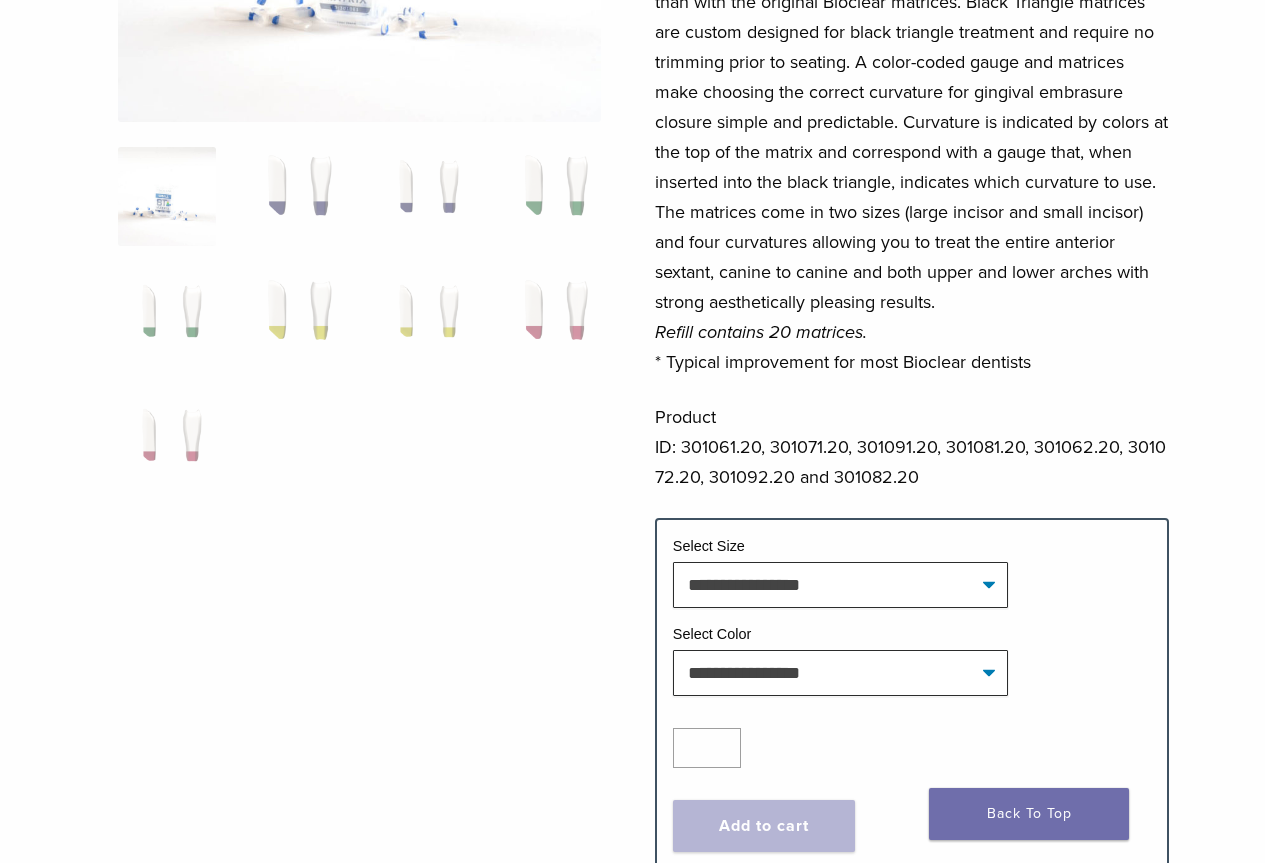 scroll, scrollTop: 400, scrollLeft: 0, axis: vertical 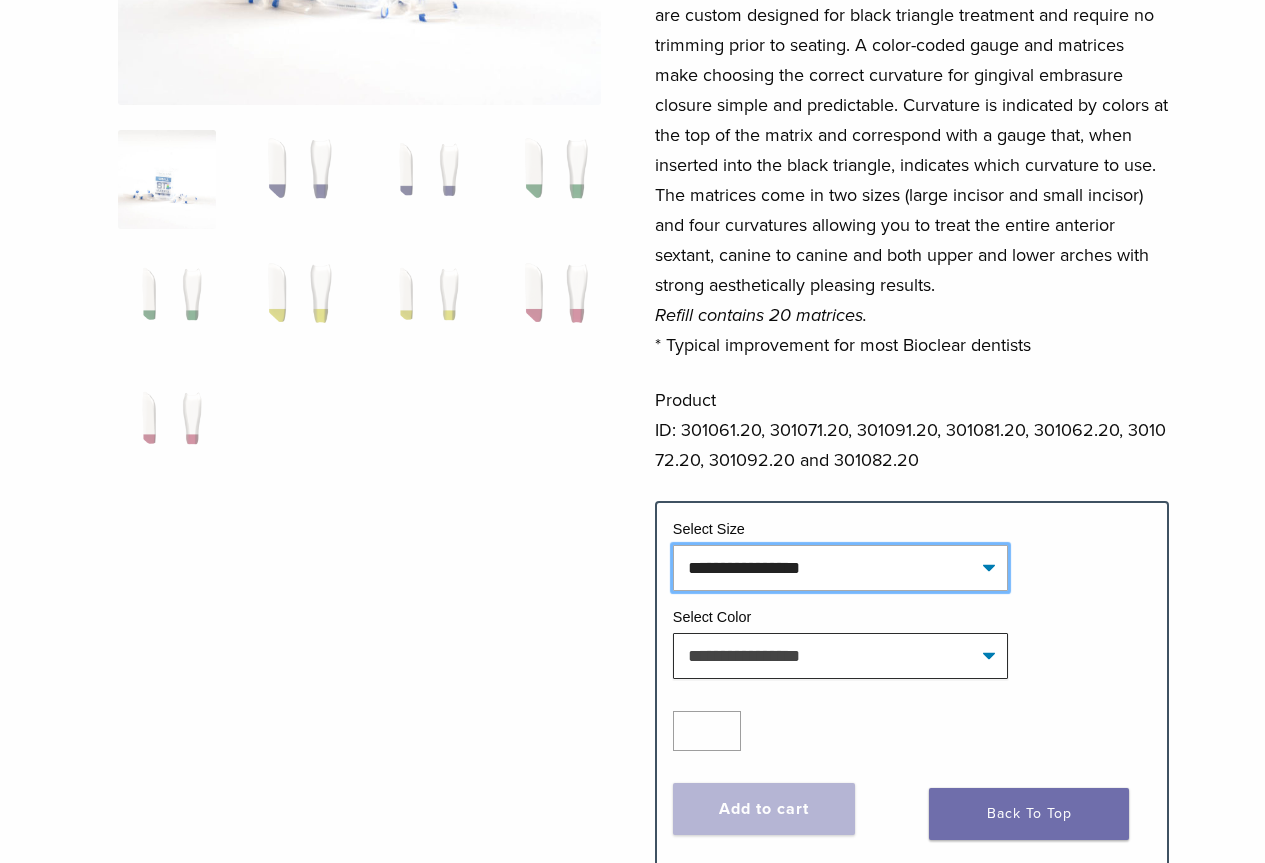 click on "**********" 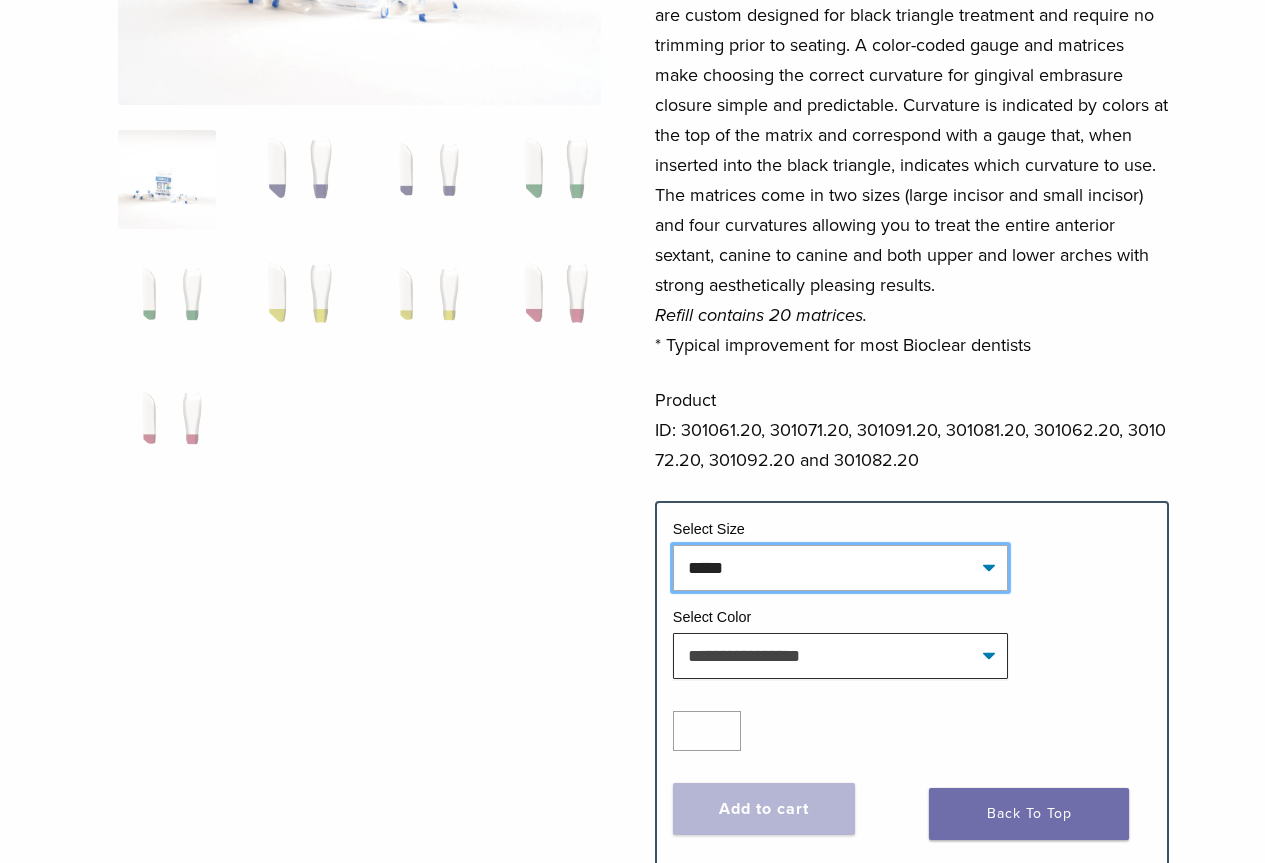 click on "**********" 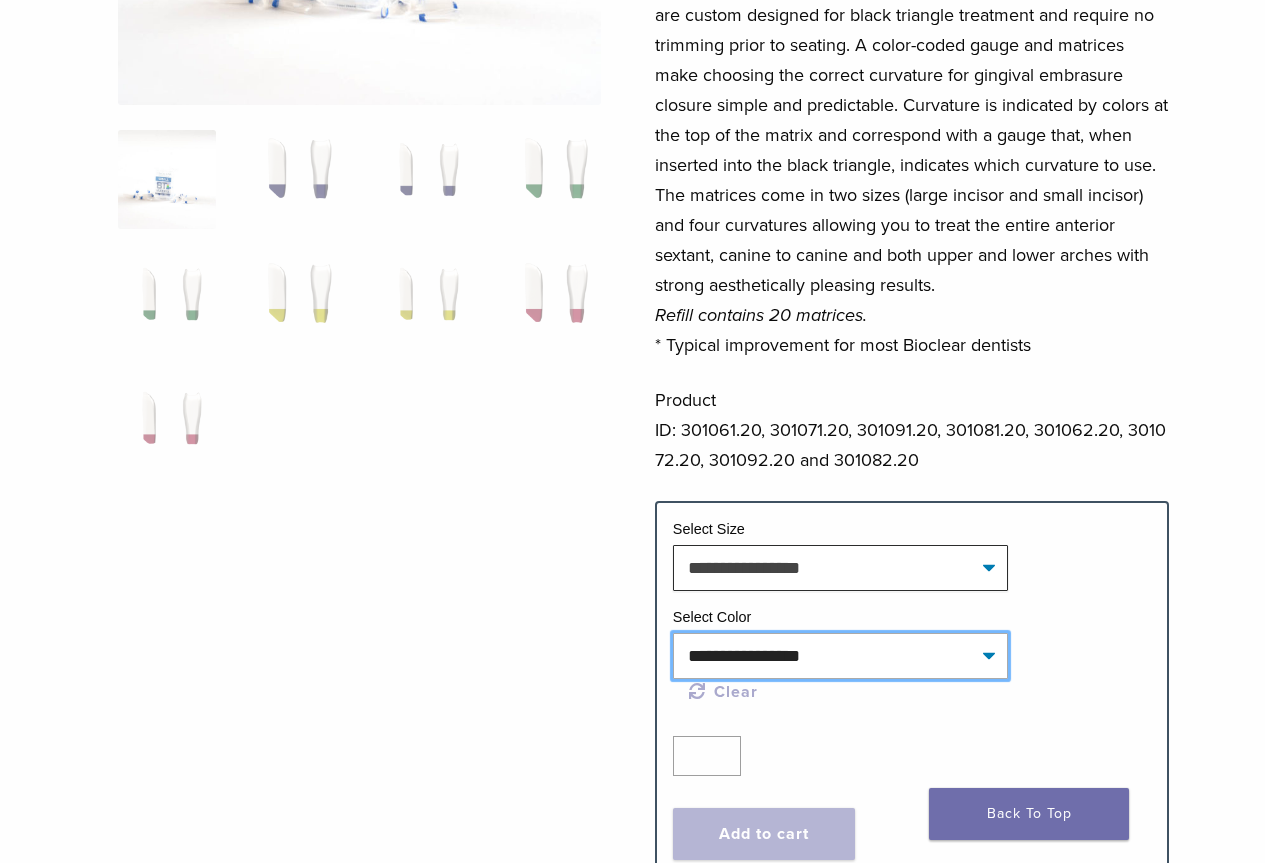 click on "**********" 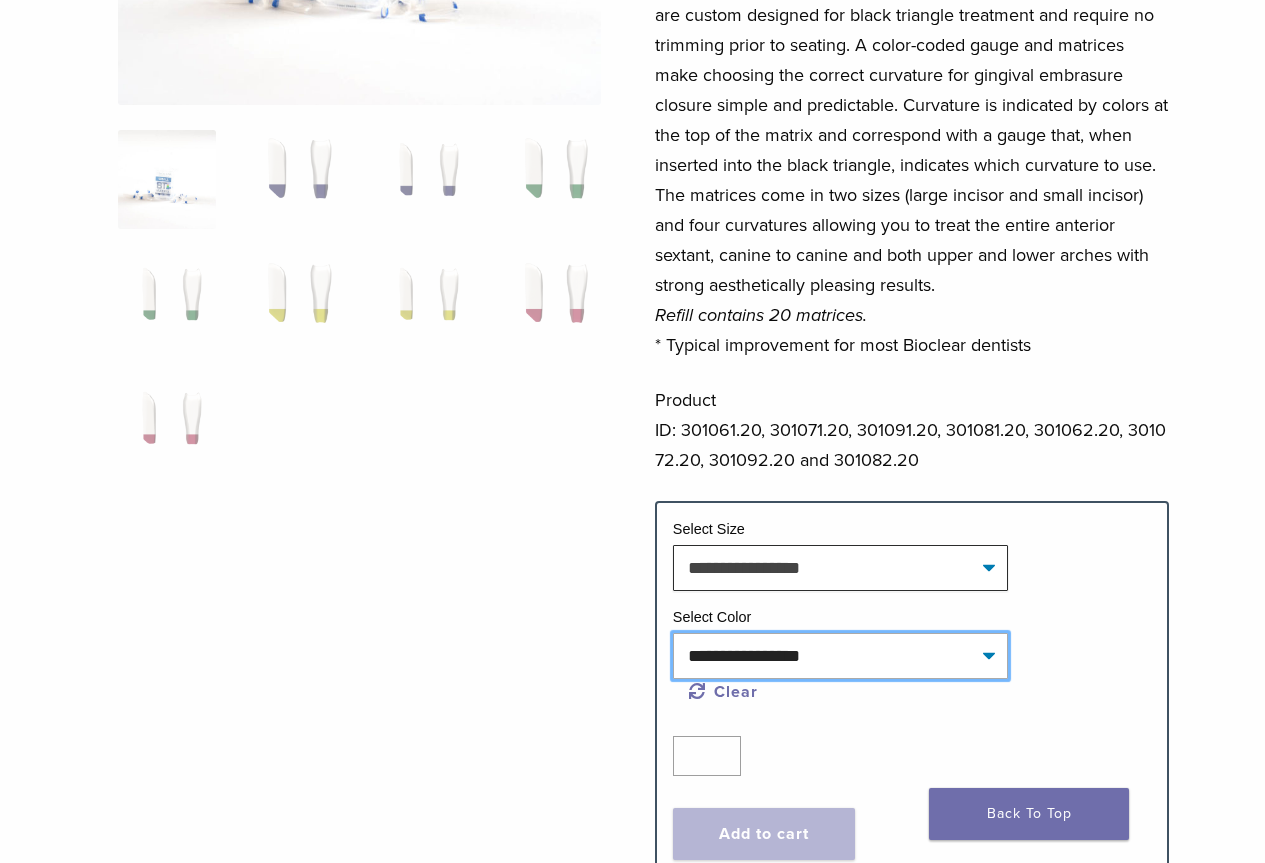 select on "******" 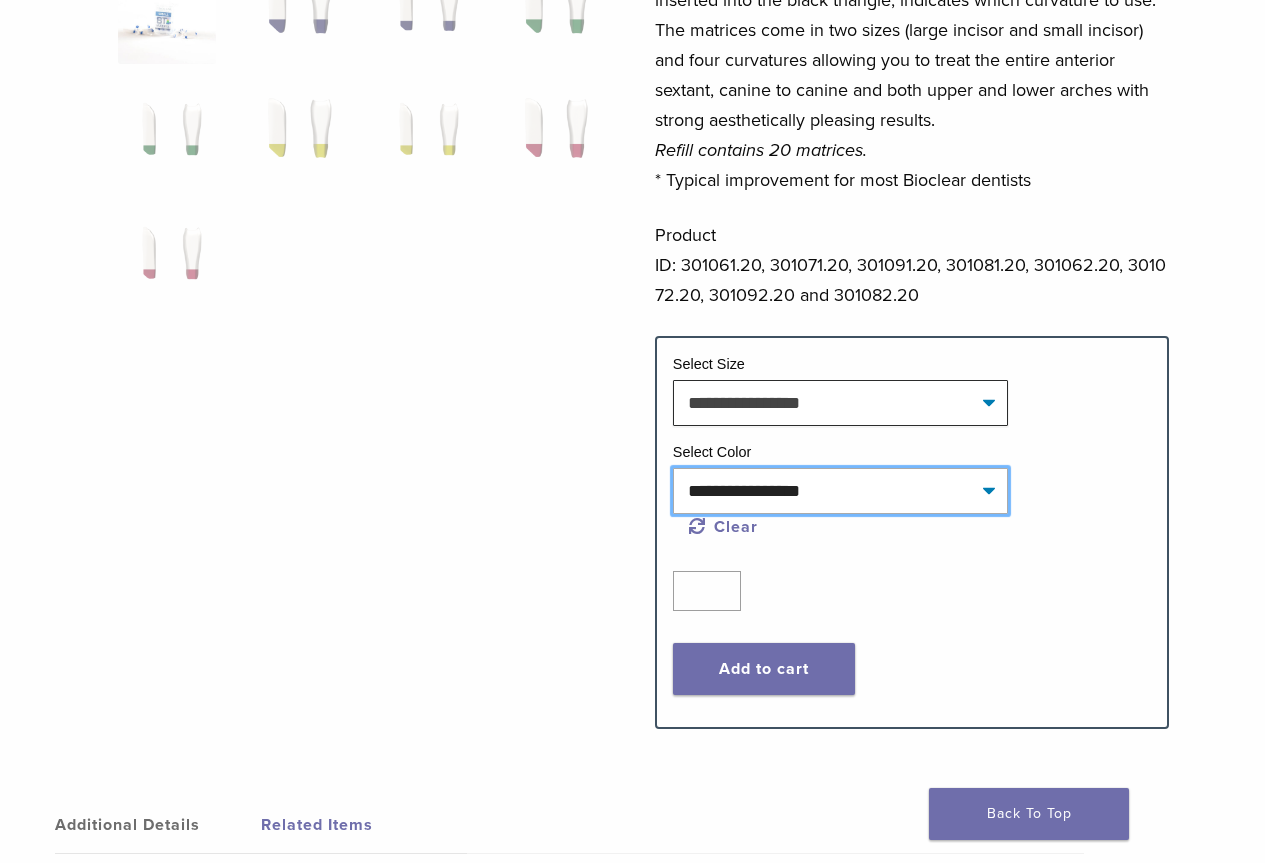 scroll, scrollTop: 600, scrollLeft: 0, axis: vertical 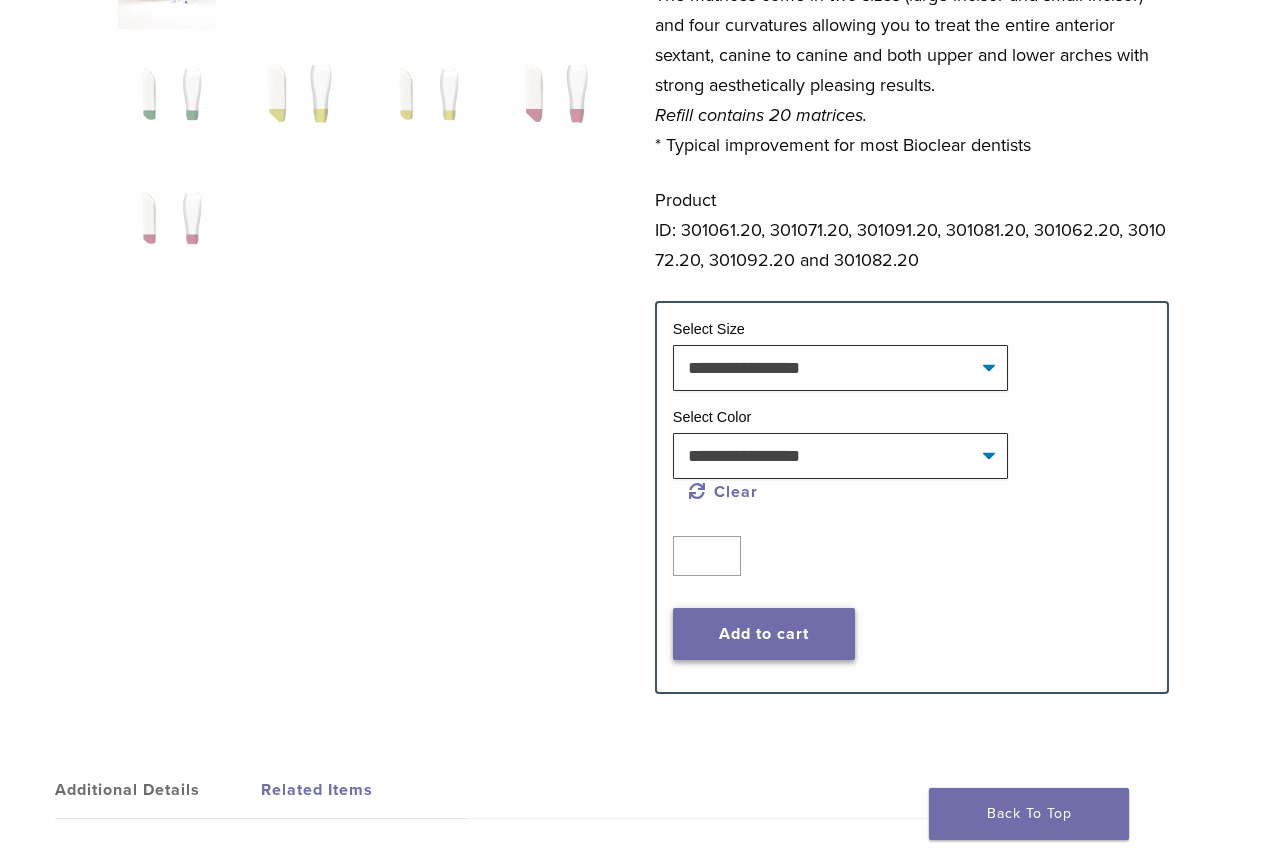 click on "Add to cart" 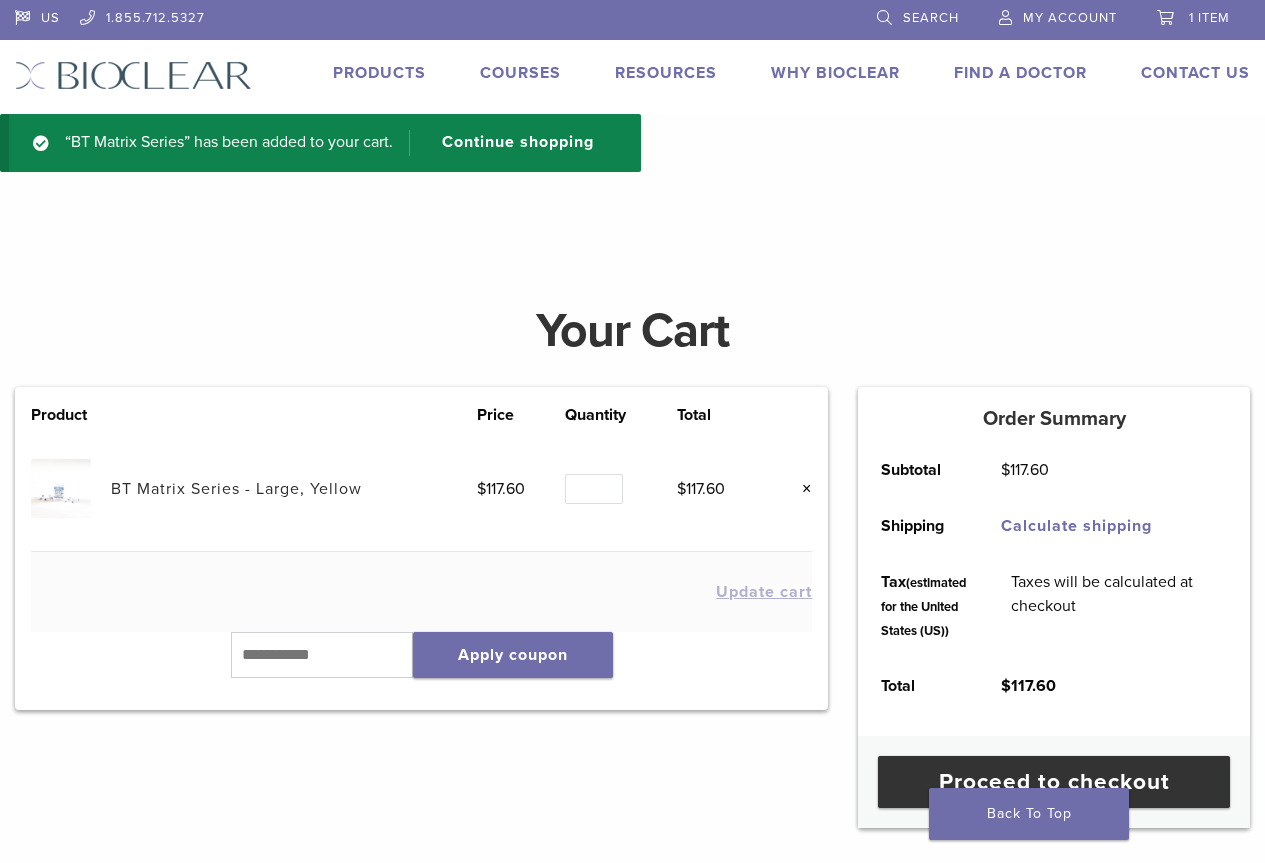 scroll, scrollTop: 0, scrollLeft: 0, axis: both 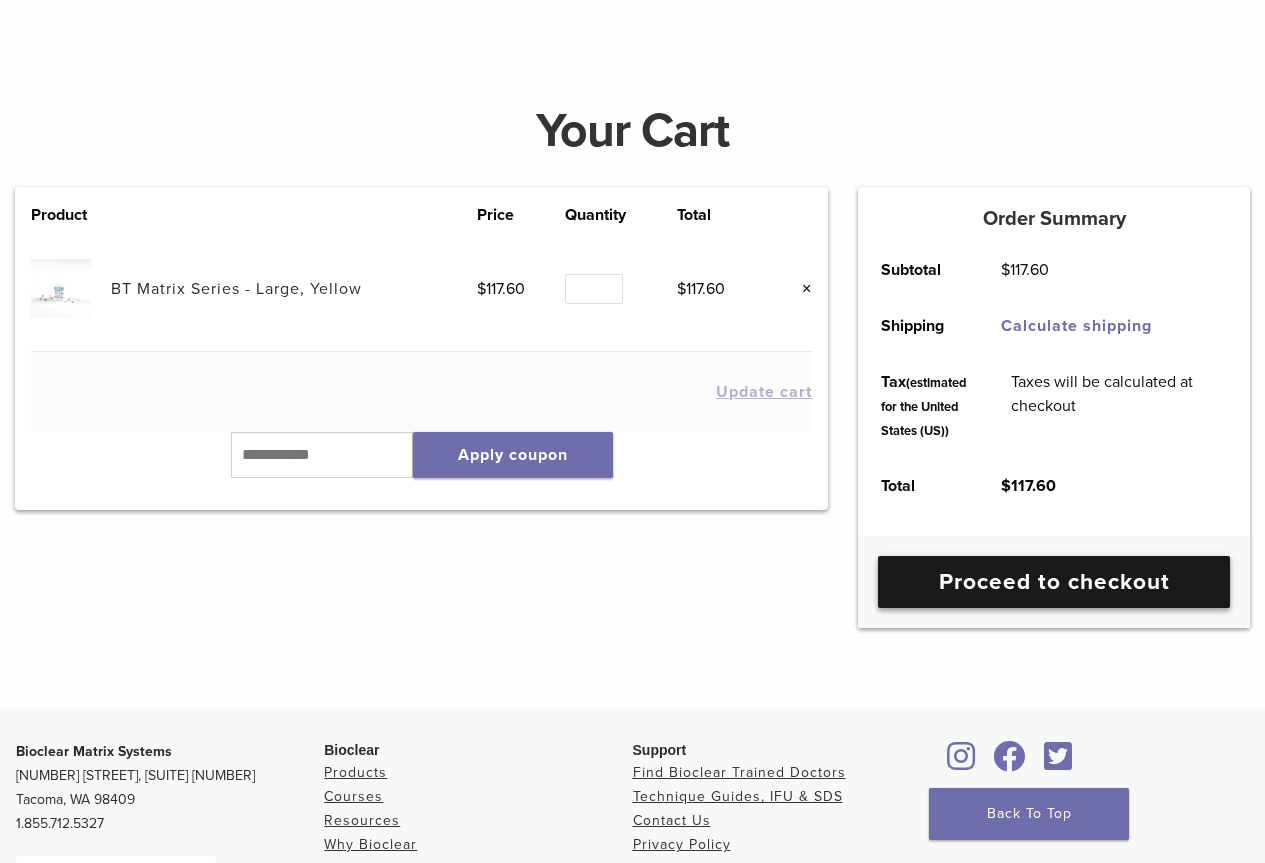 click on "Proceed to checkout" at bounding box center [1054, 582] 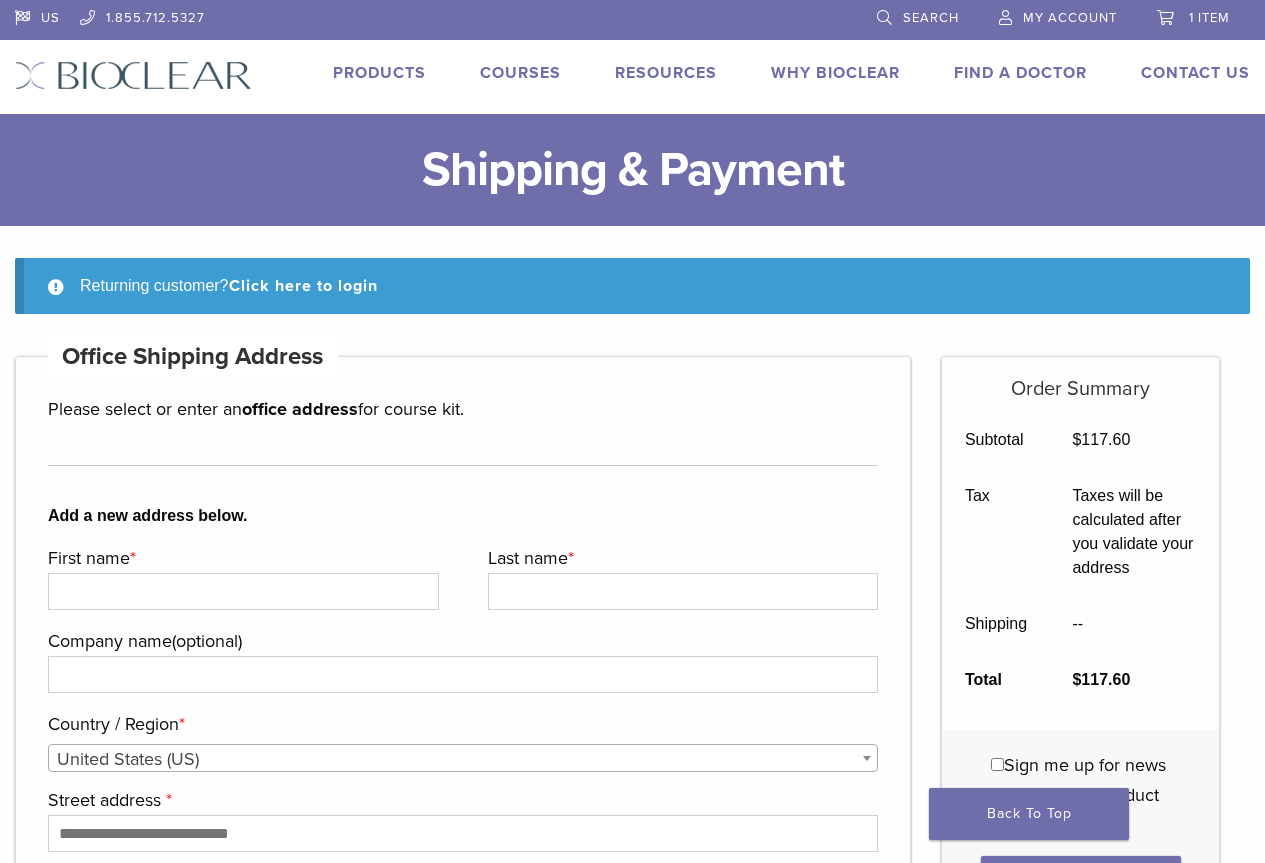 scroll, scrollTop: 0, scrollLeft: 0, axis: both 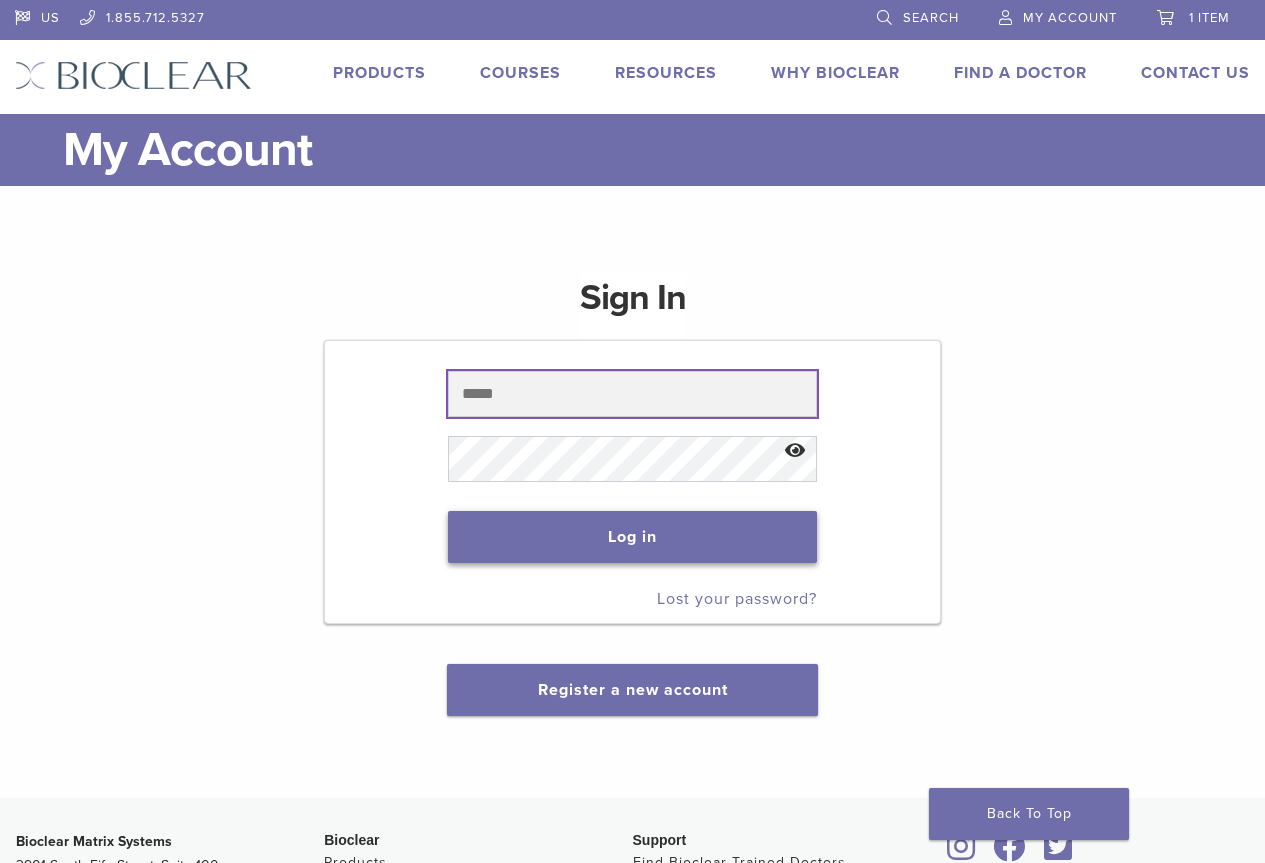 type on "**********" 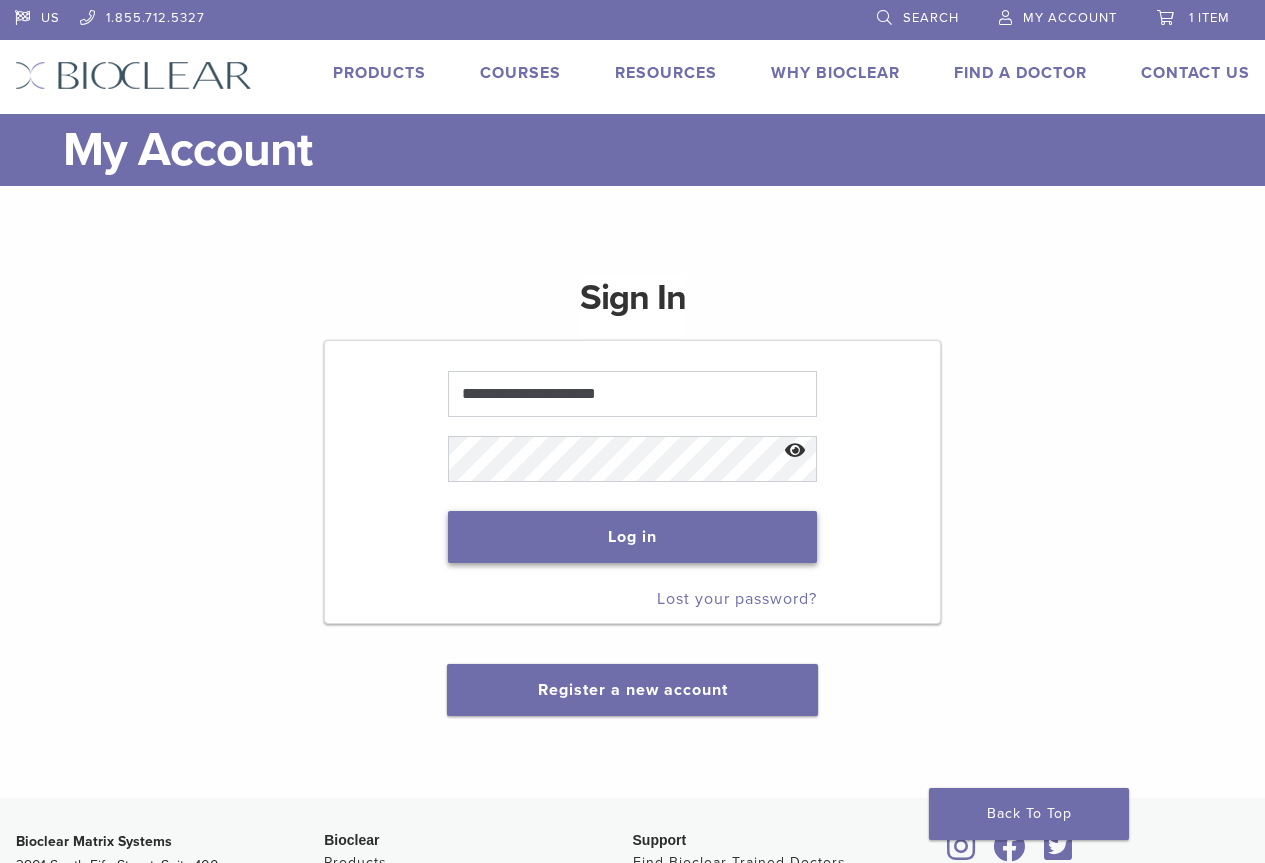 click on "Log in" at bounding box center (632, 537) 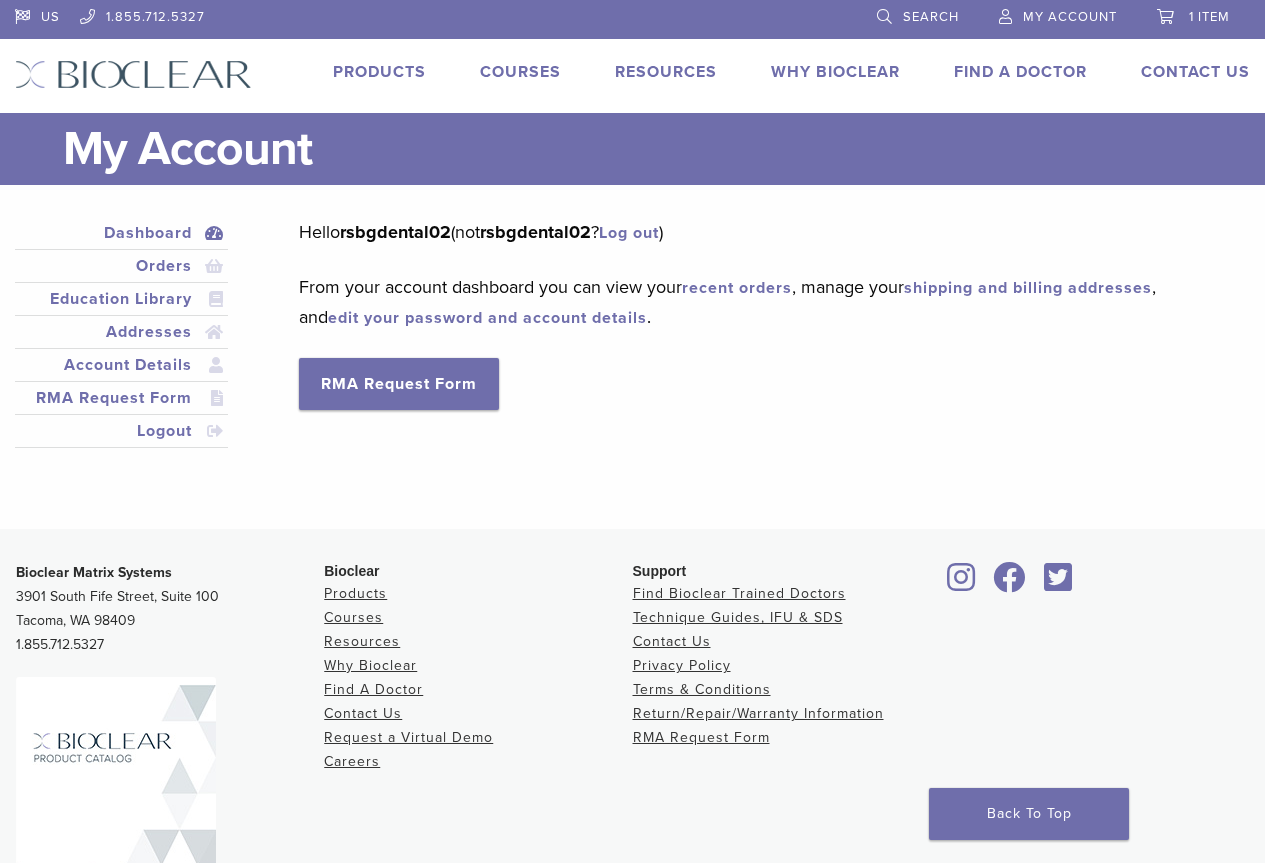 scroll, scrollTop: 0, scrollLeft: 0, axis: both 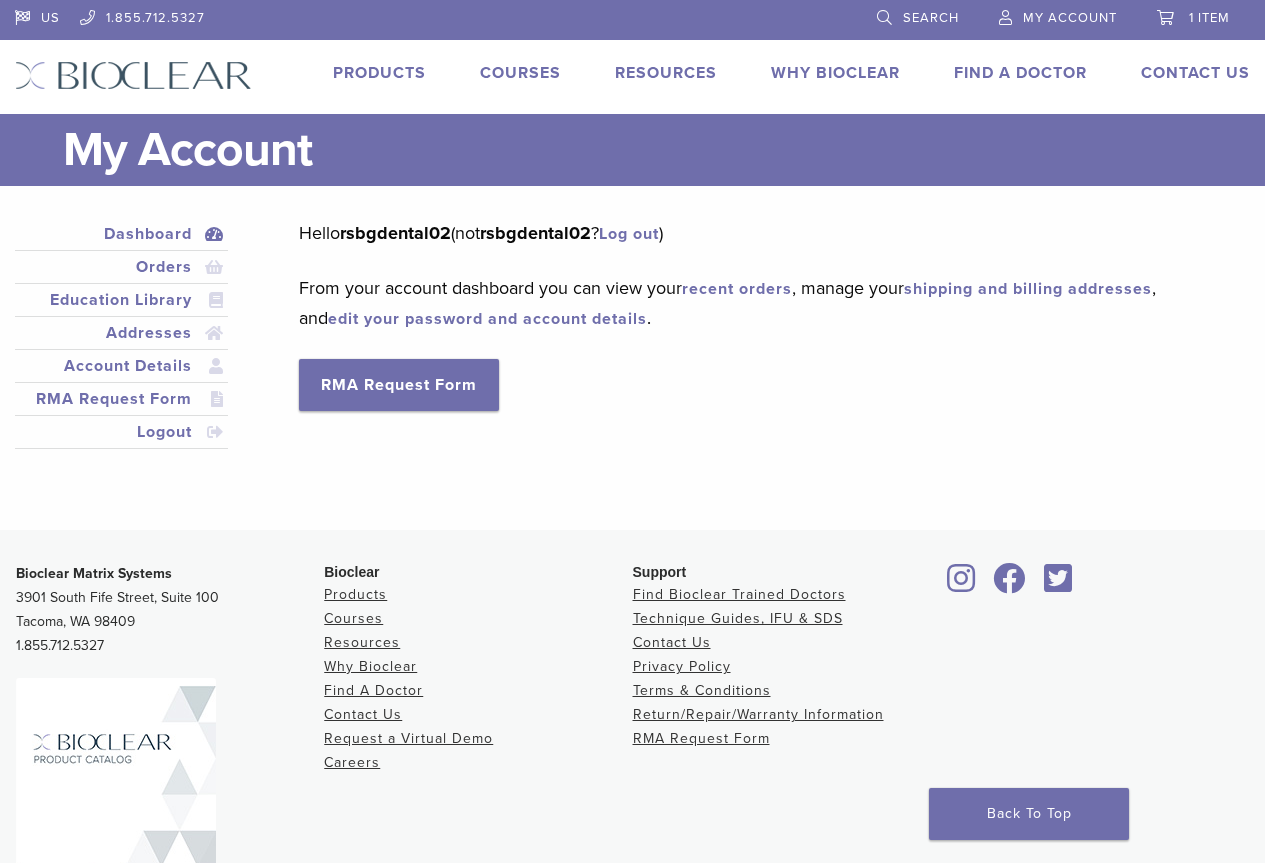 click on "1 item" at bounding box center (1209, 18) 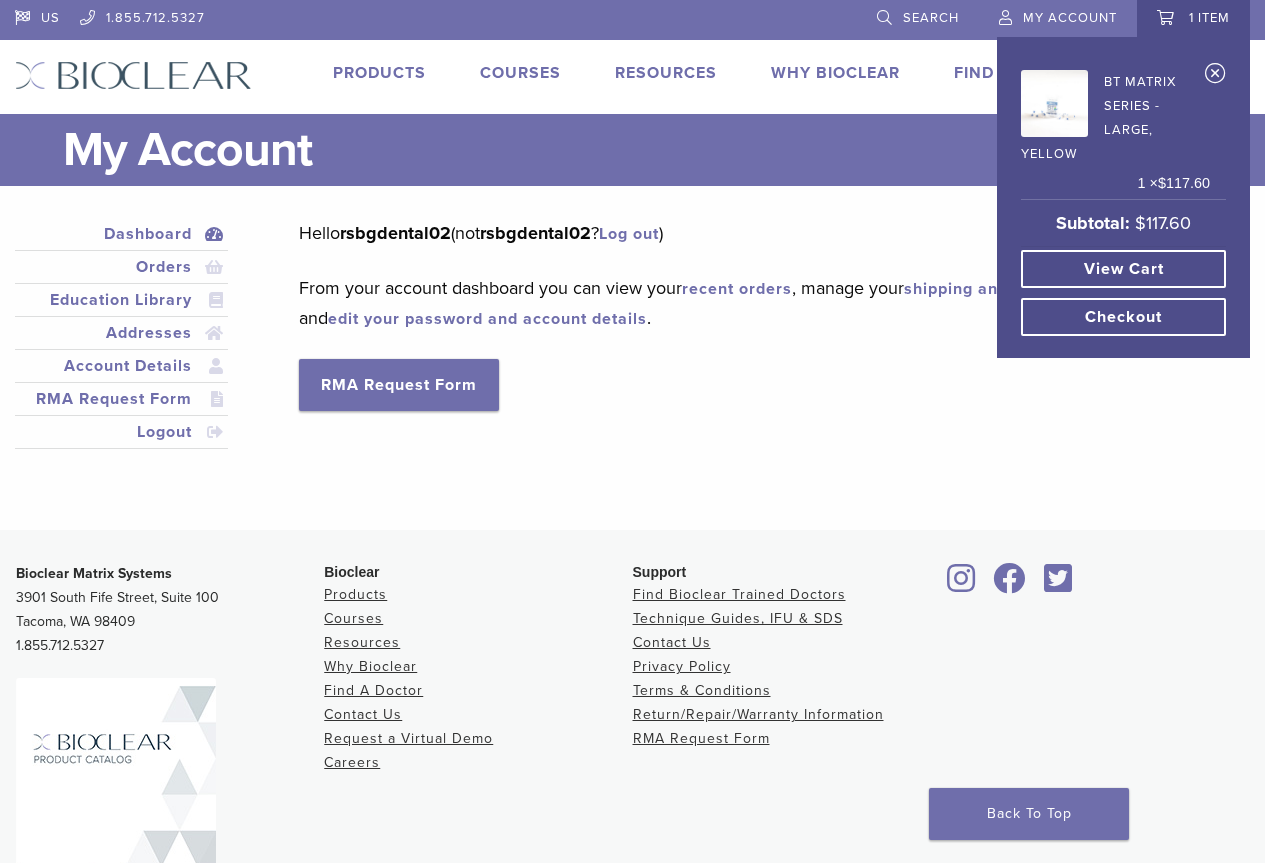 click on "Checkout" at bounding box center (1123, 317) 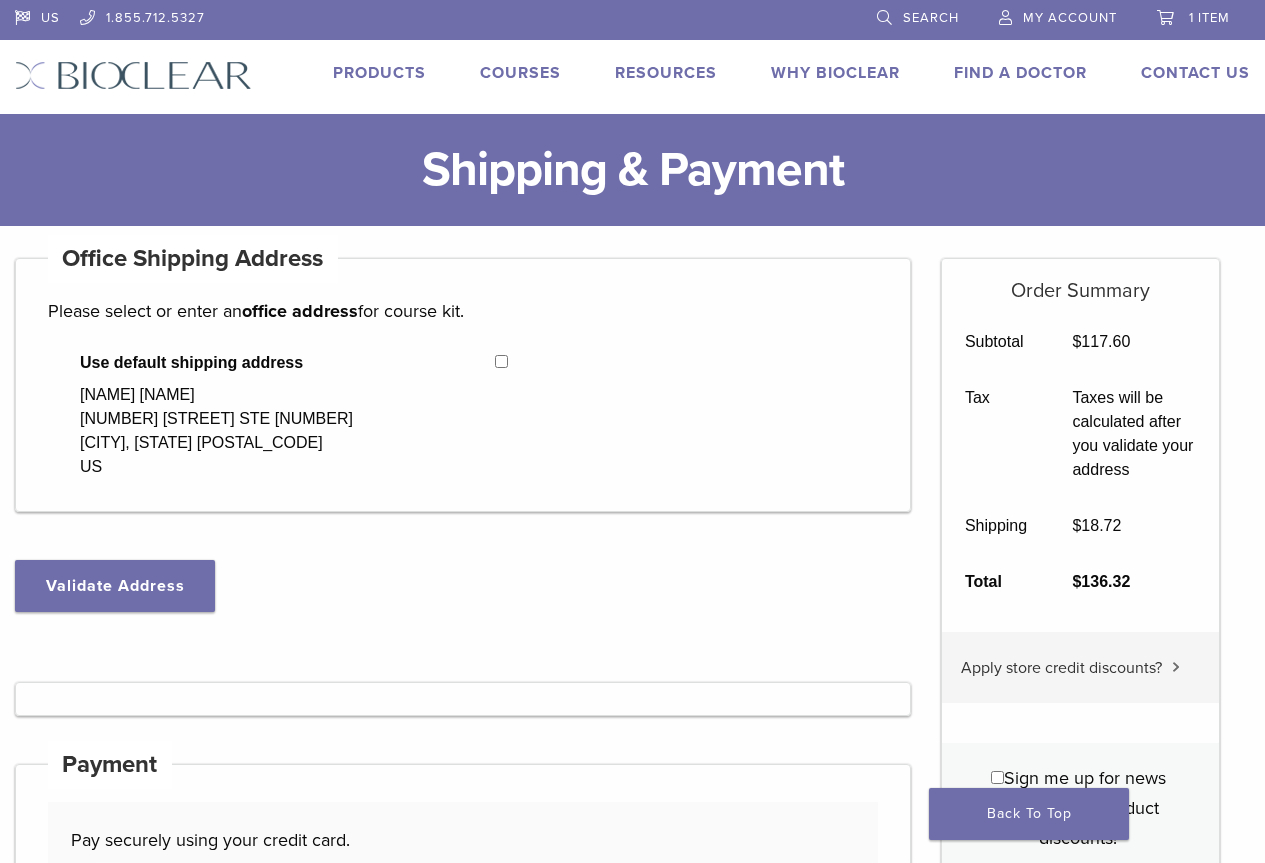 select on "**" 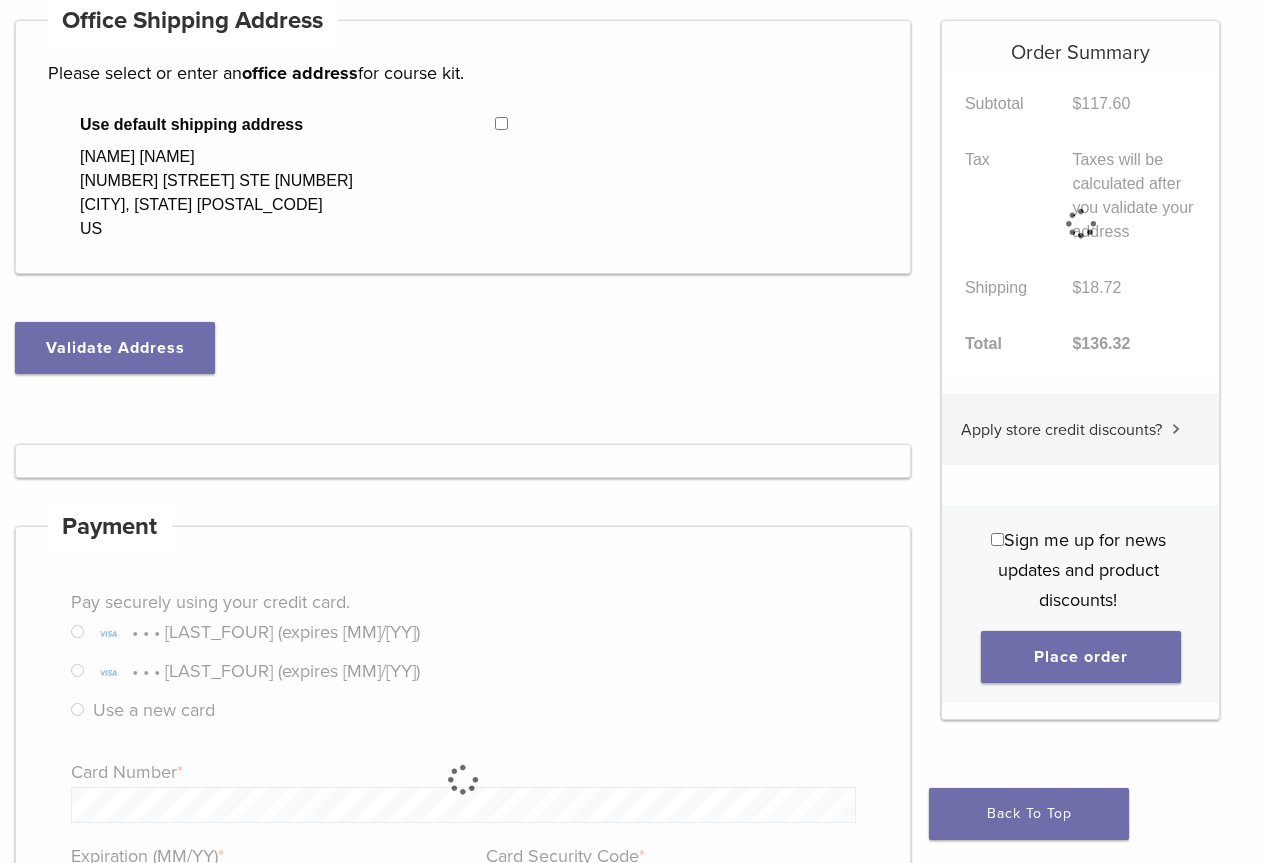 scroll, scrollTop: 300, scrollLeft: 0, axis: vertical 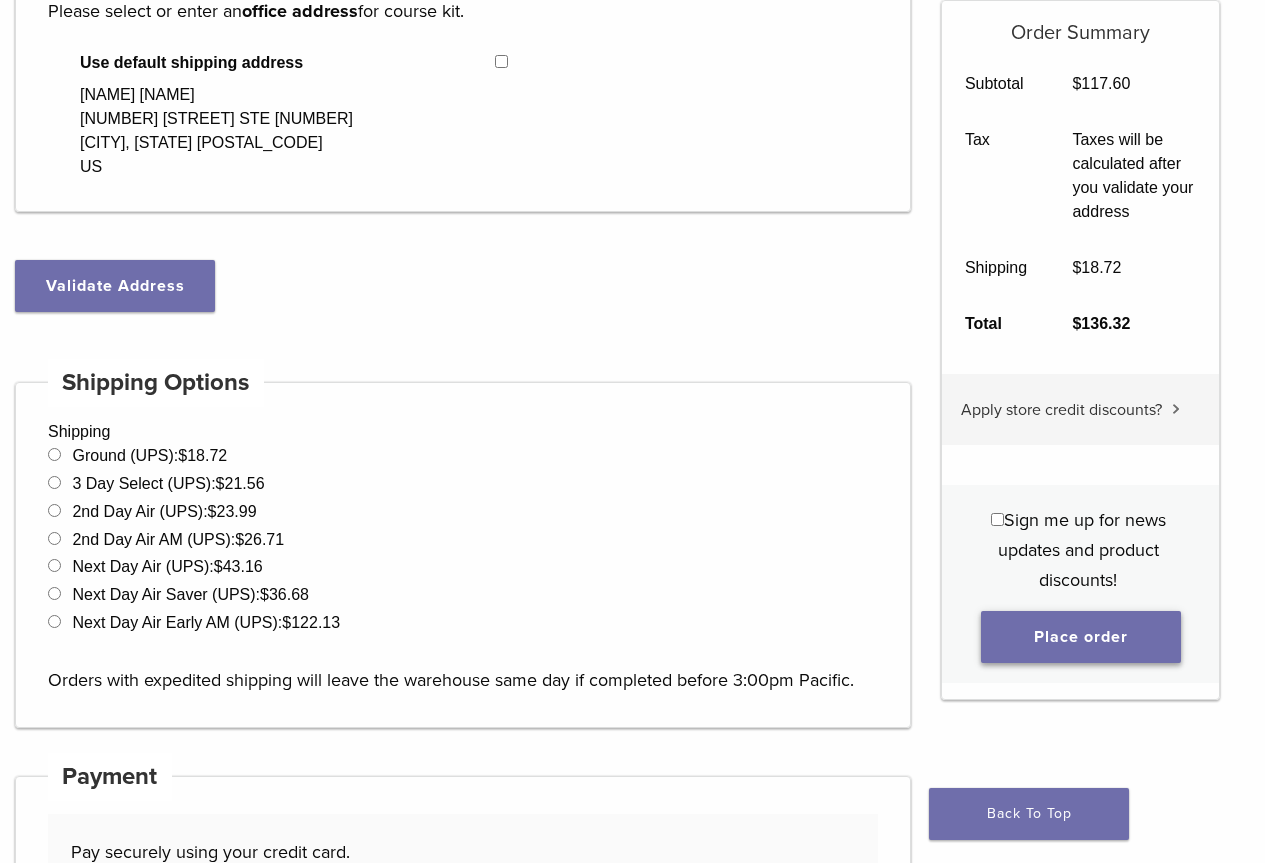 click on "Place order" at bounding box center [1081, 637] 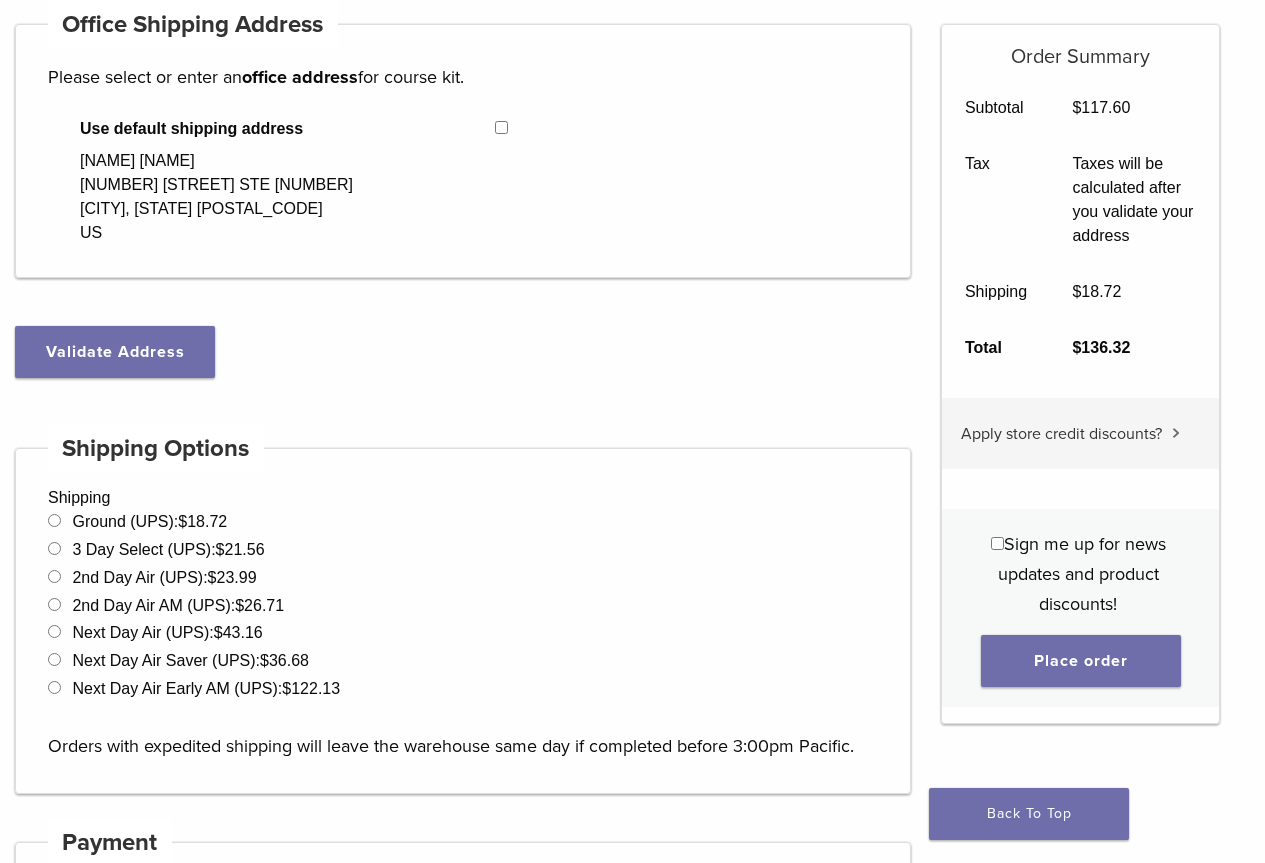 scroll, scrollTop: 358, scrollLeft: 0, axis: vertical 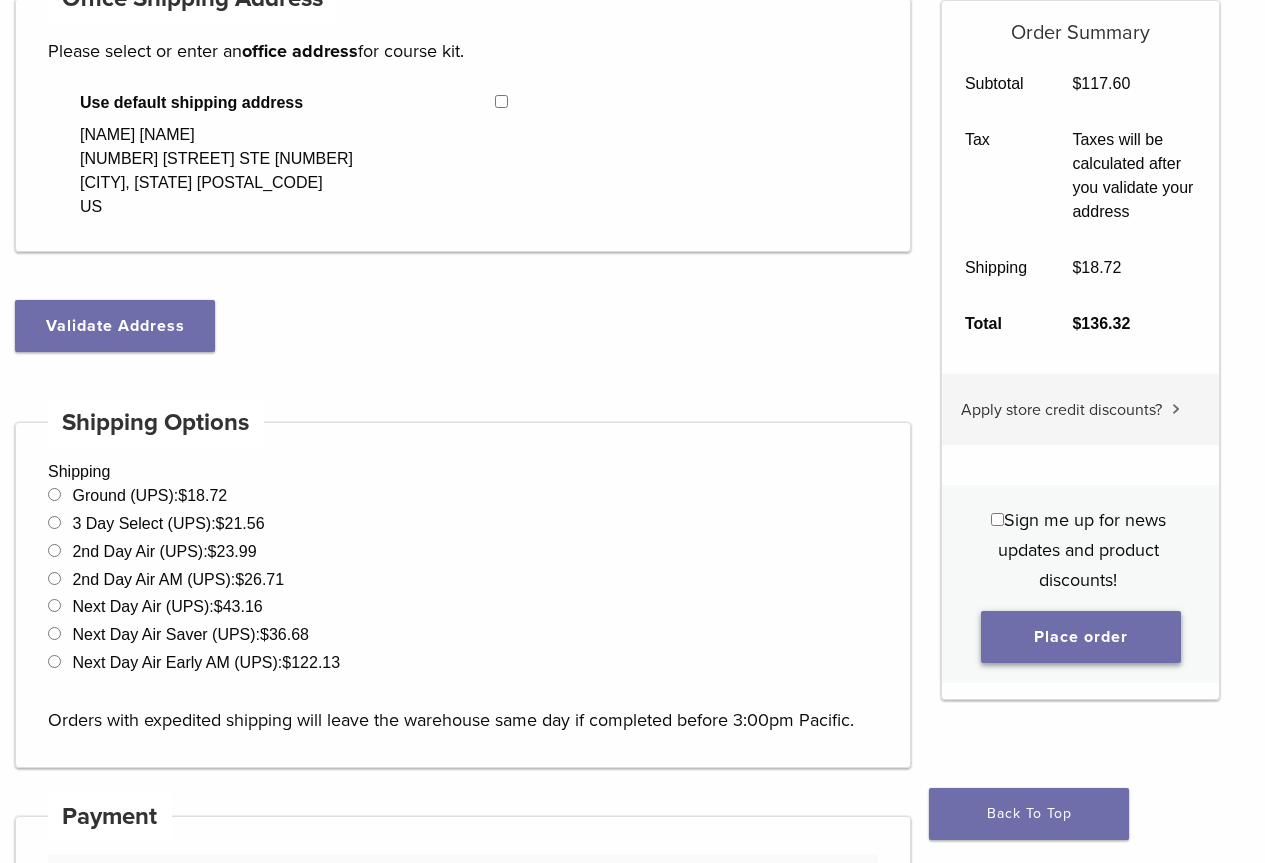click on "Place order" at bounding box center [1081, 637] 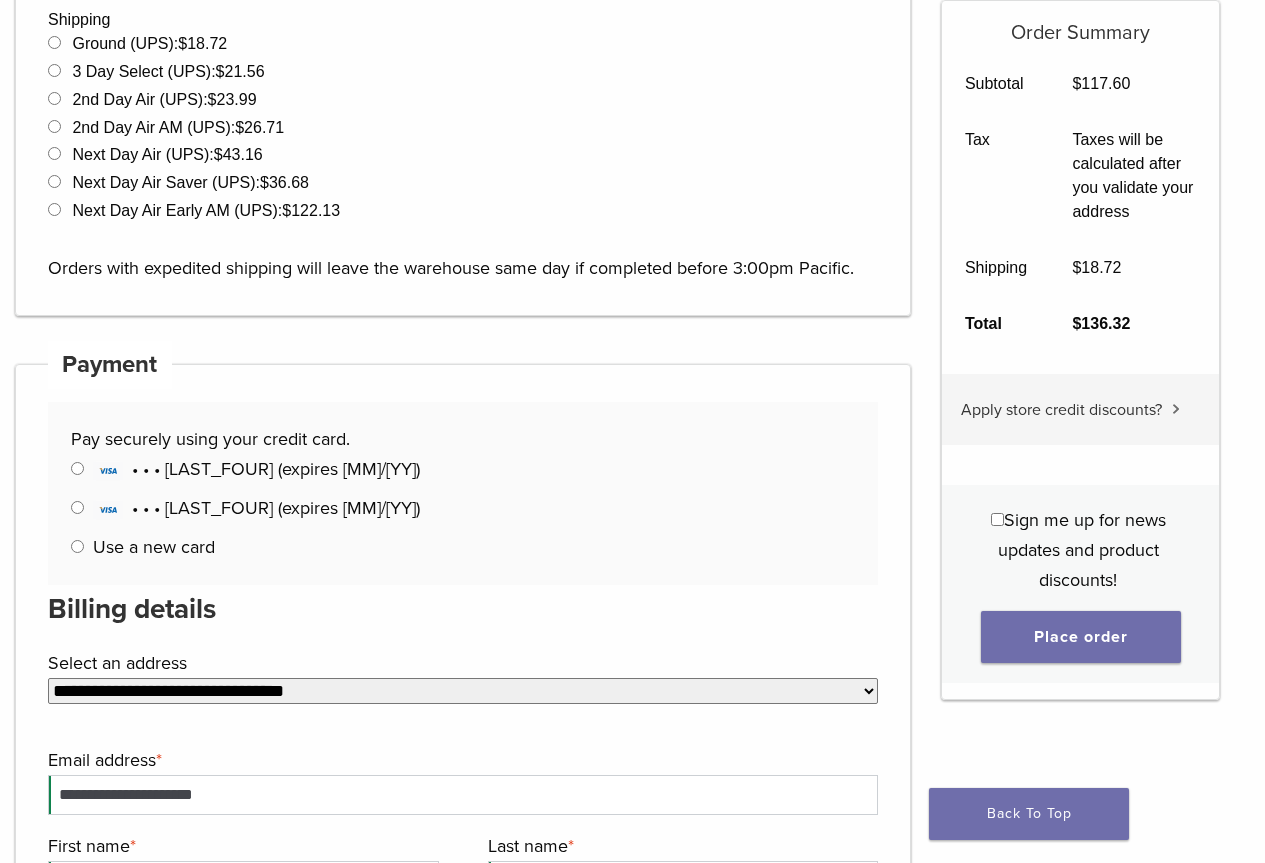 scroll, scrollTop: 858, scrollLeft: 0, axis: vertical 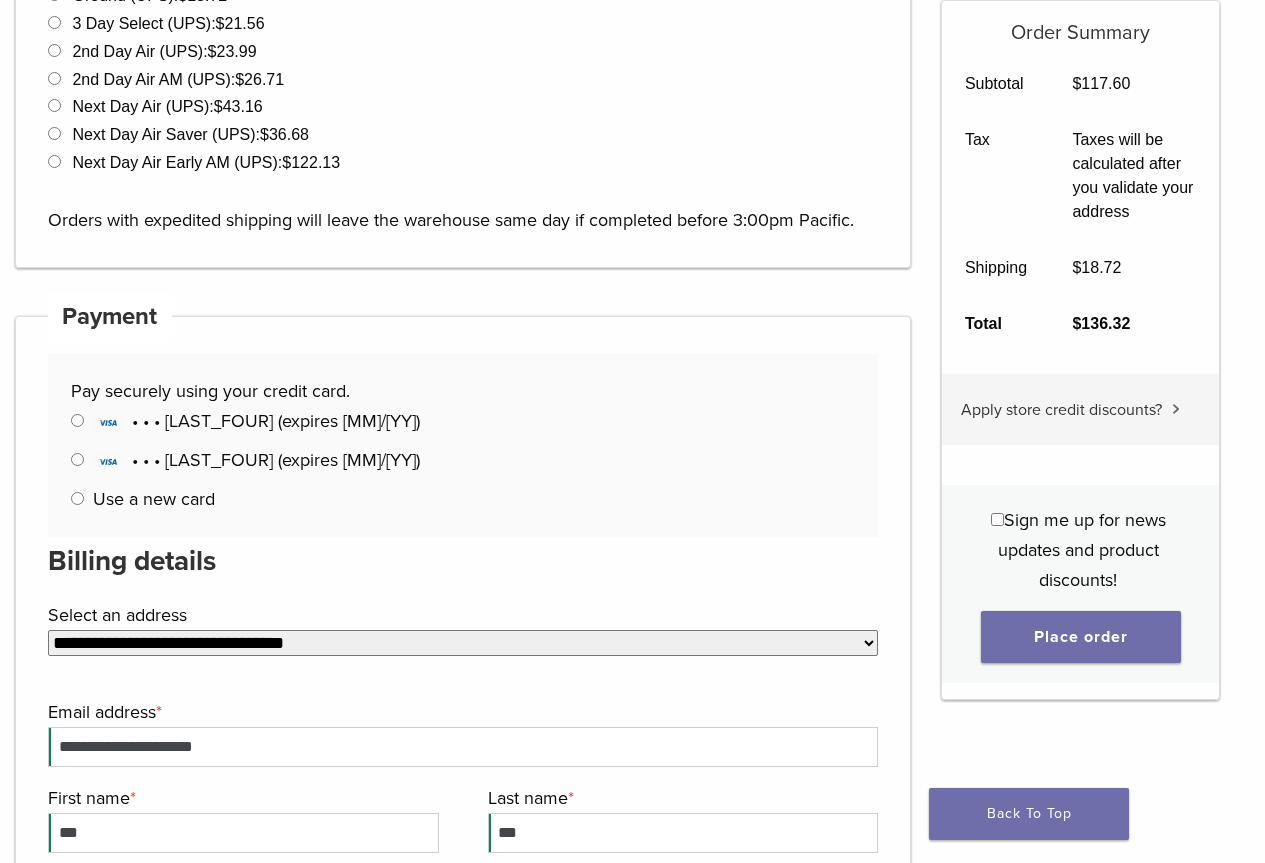 click on "**********" at bounding box center (463, 643) 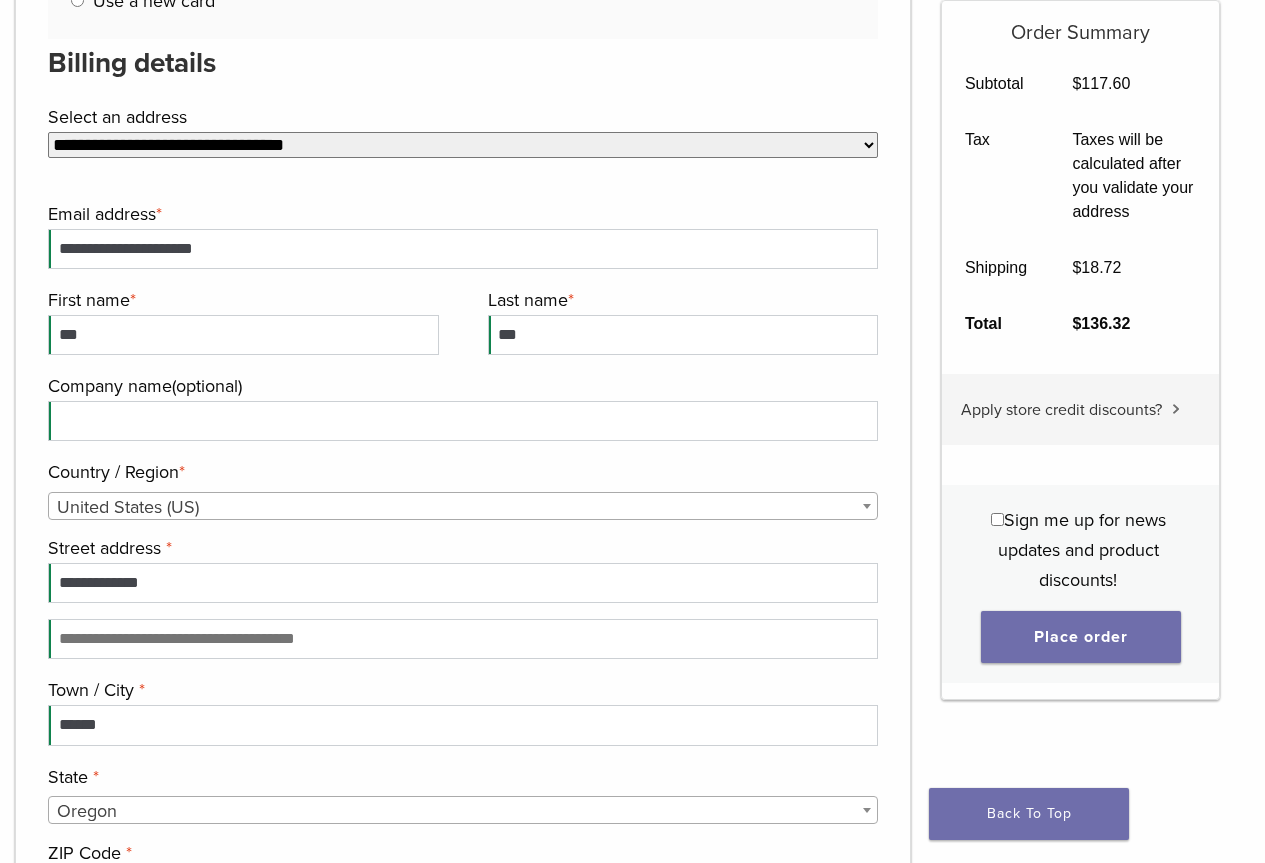 scroll, scrollTop: 1358, scrollLeft: 0, axis: vertical 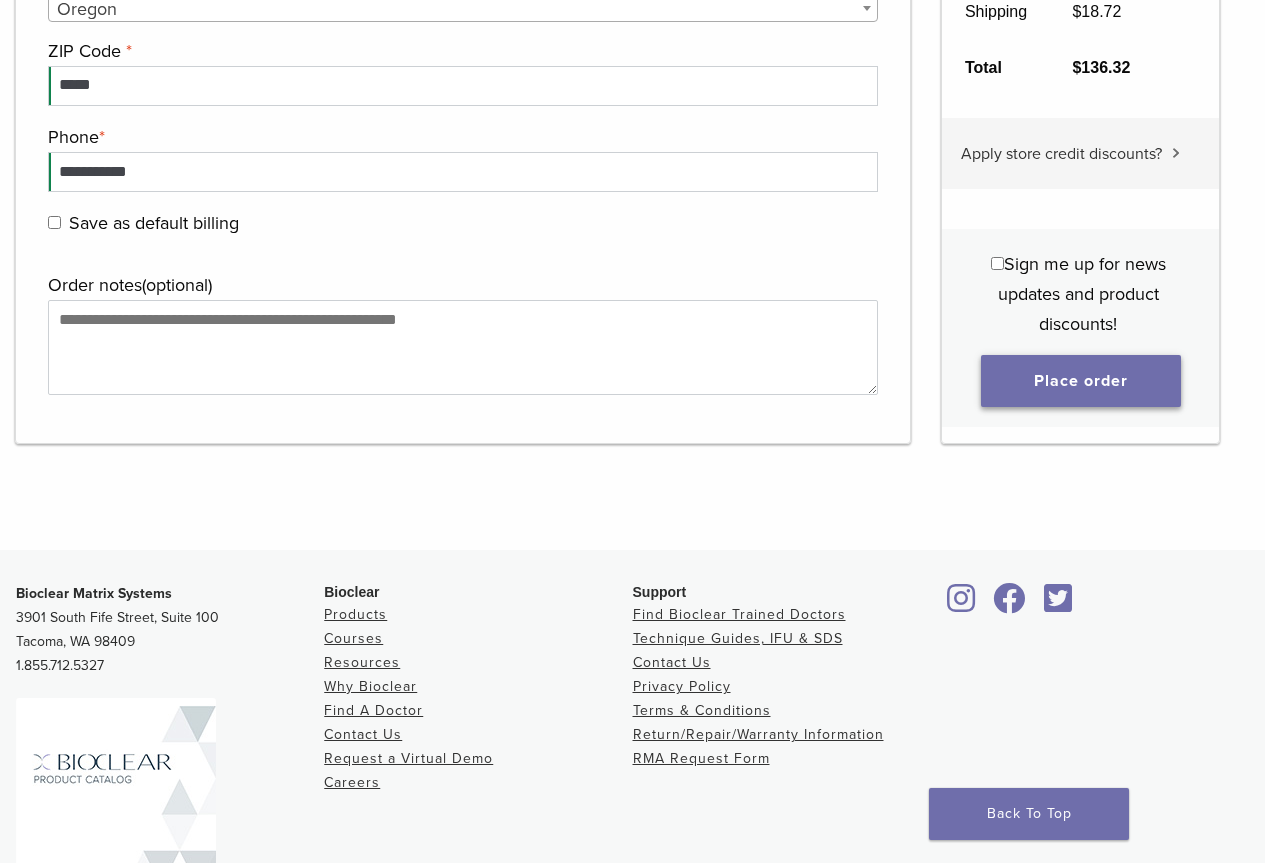 click on "Place order" at bounding box center (1081, 381) 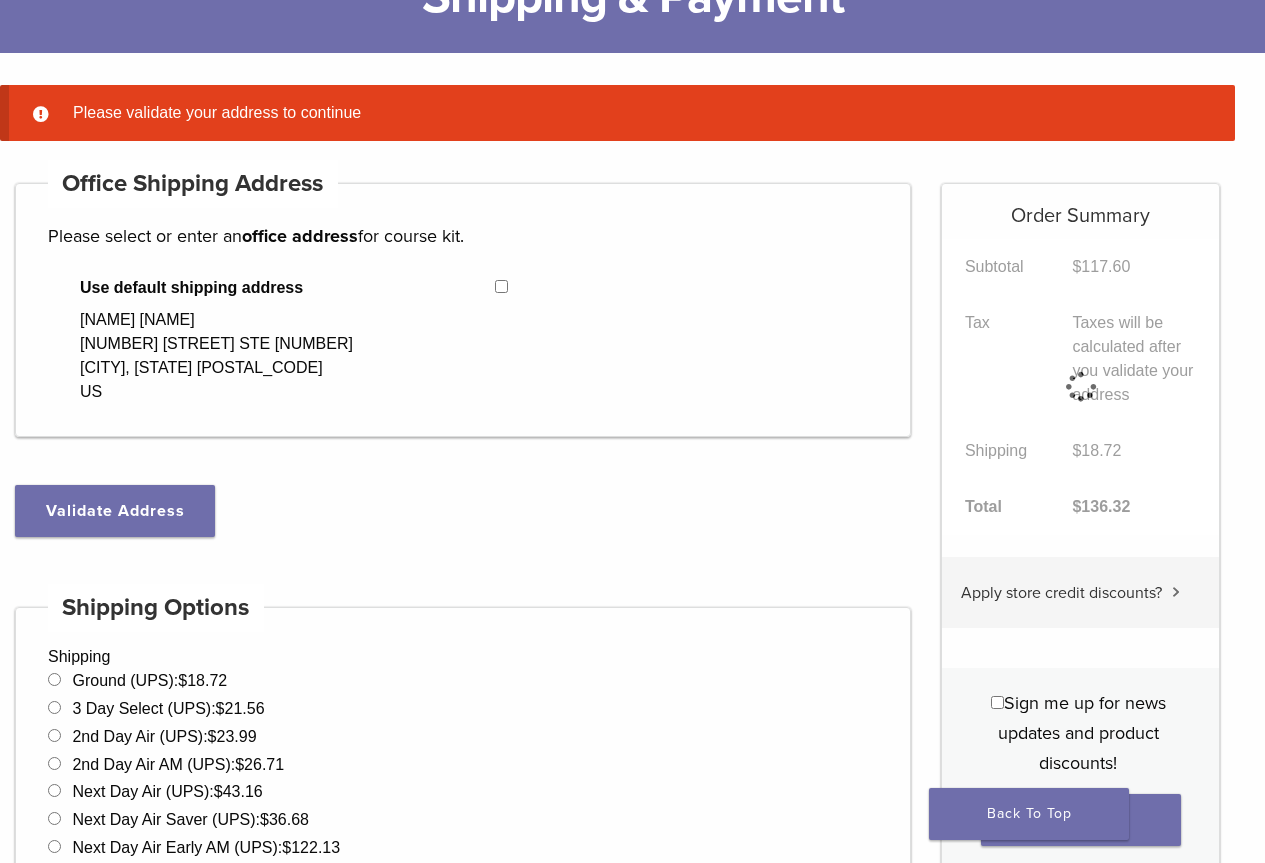 scroll, scrollTop: 158, scrollLeft: 0, axis: vertical 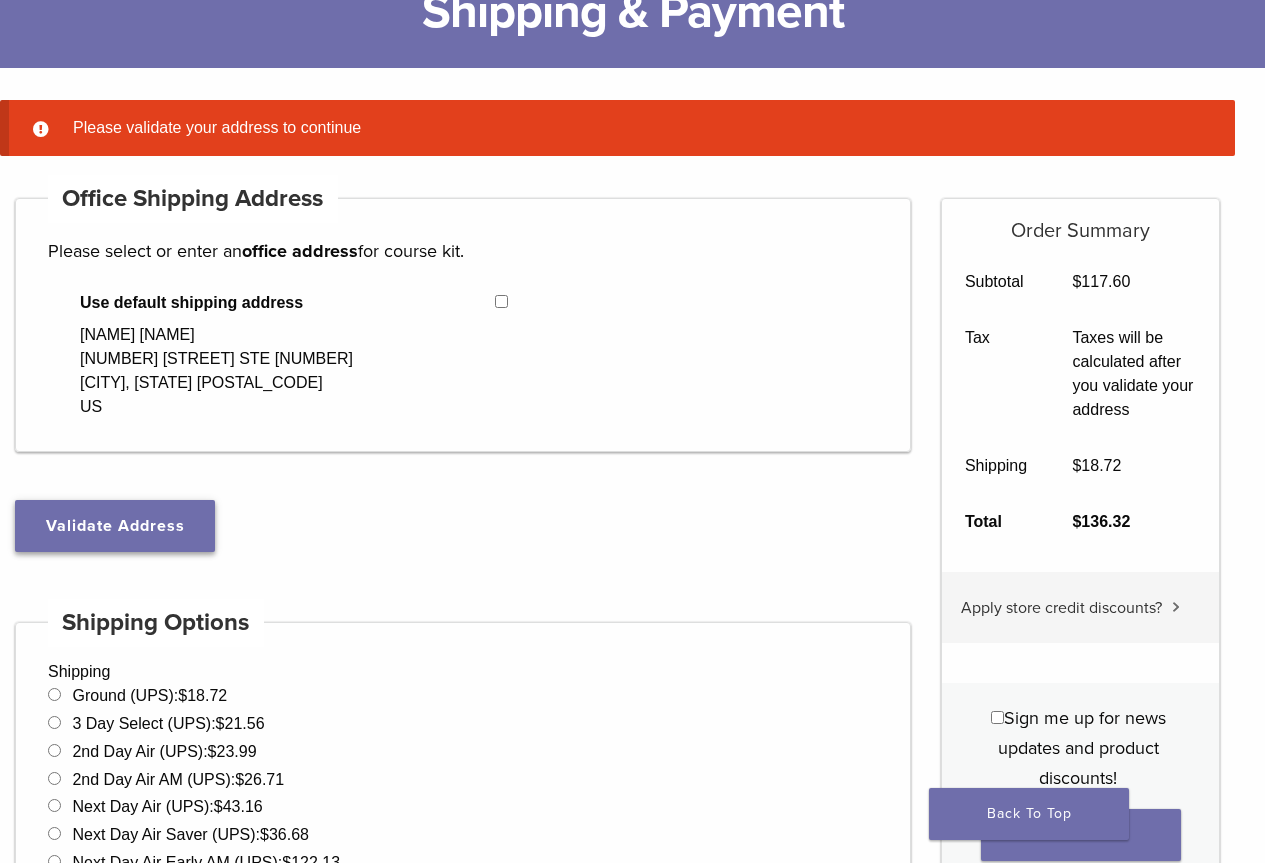click on "Validate Address" at bounding box center (115, 526) 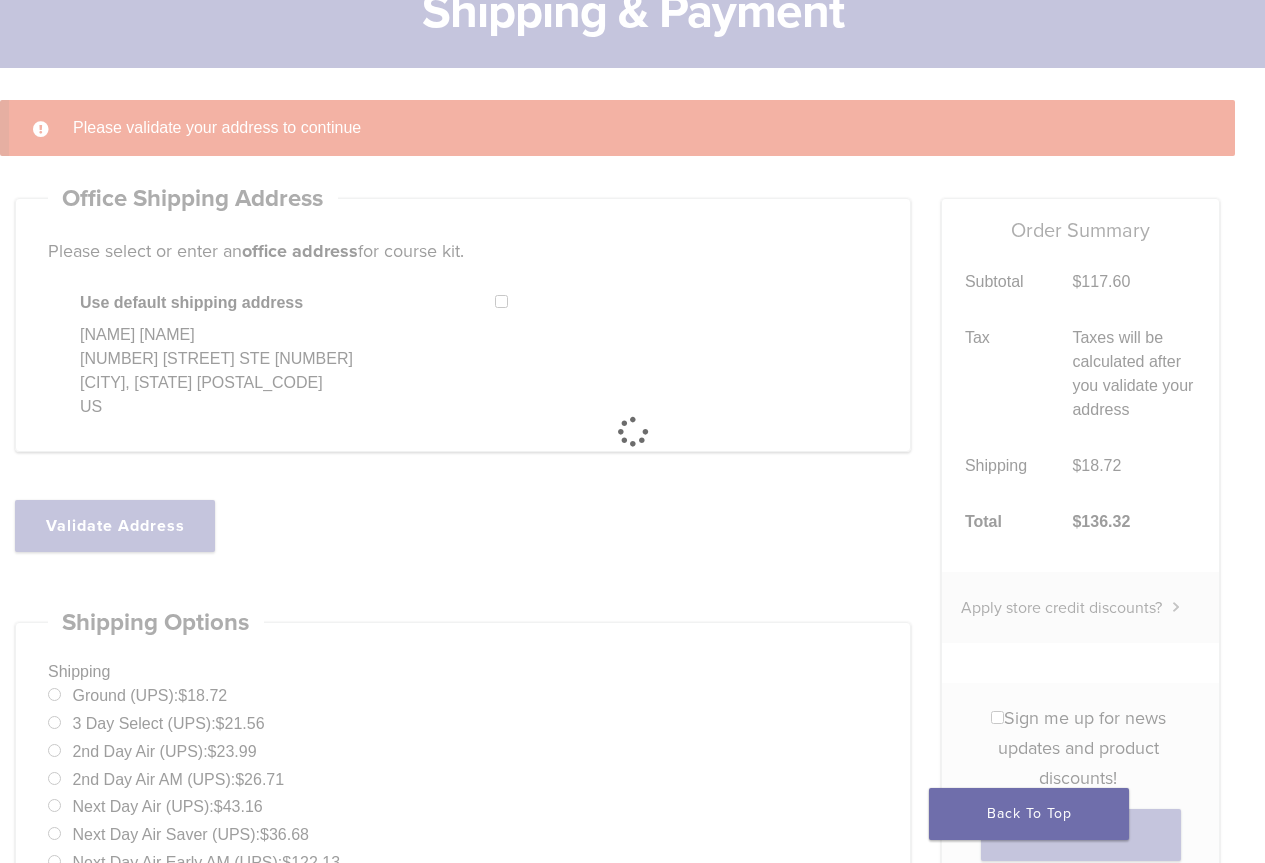 select on "**" 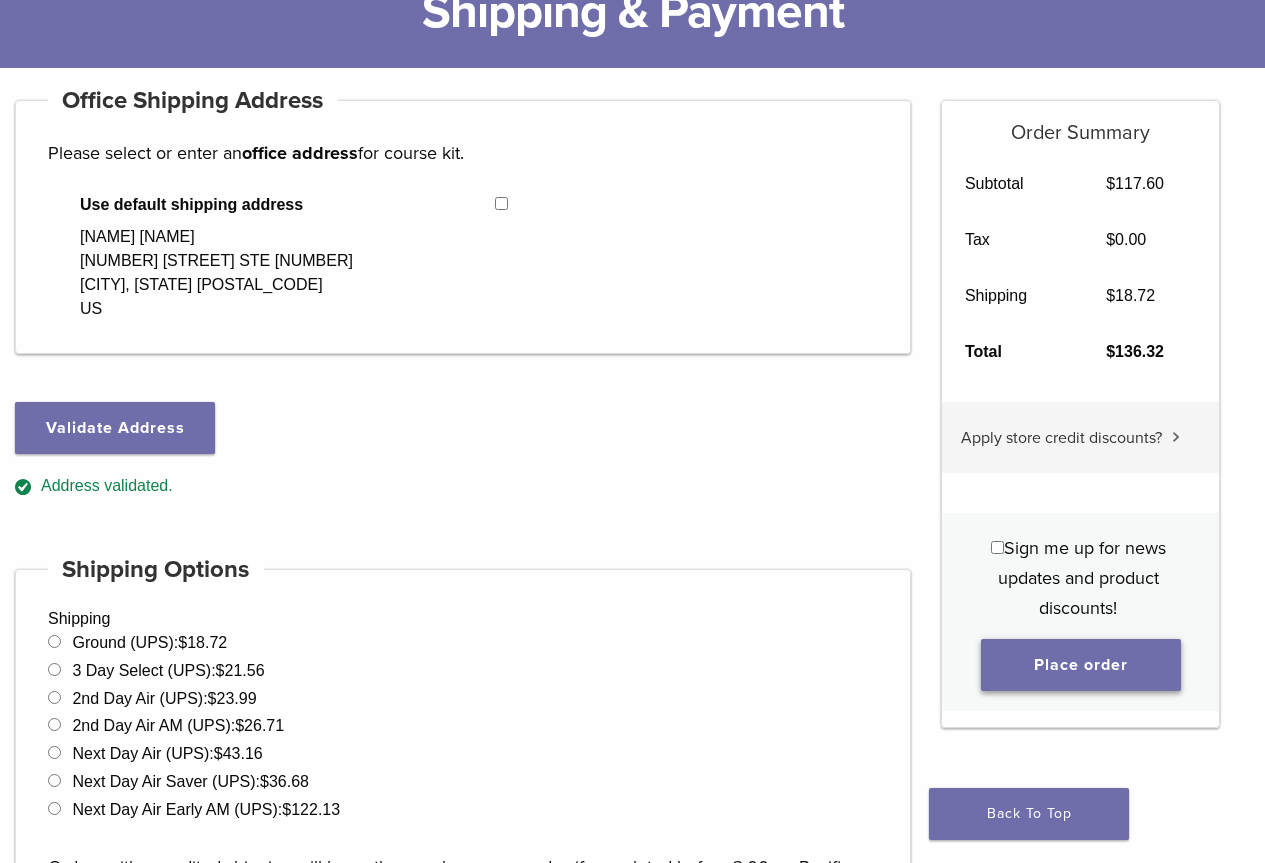 click on "Place order" at bounding box center [1081, 665] 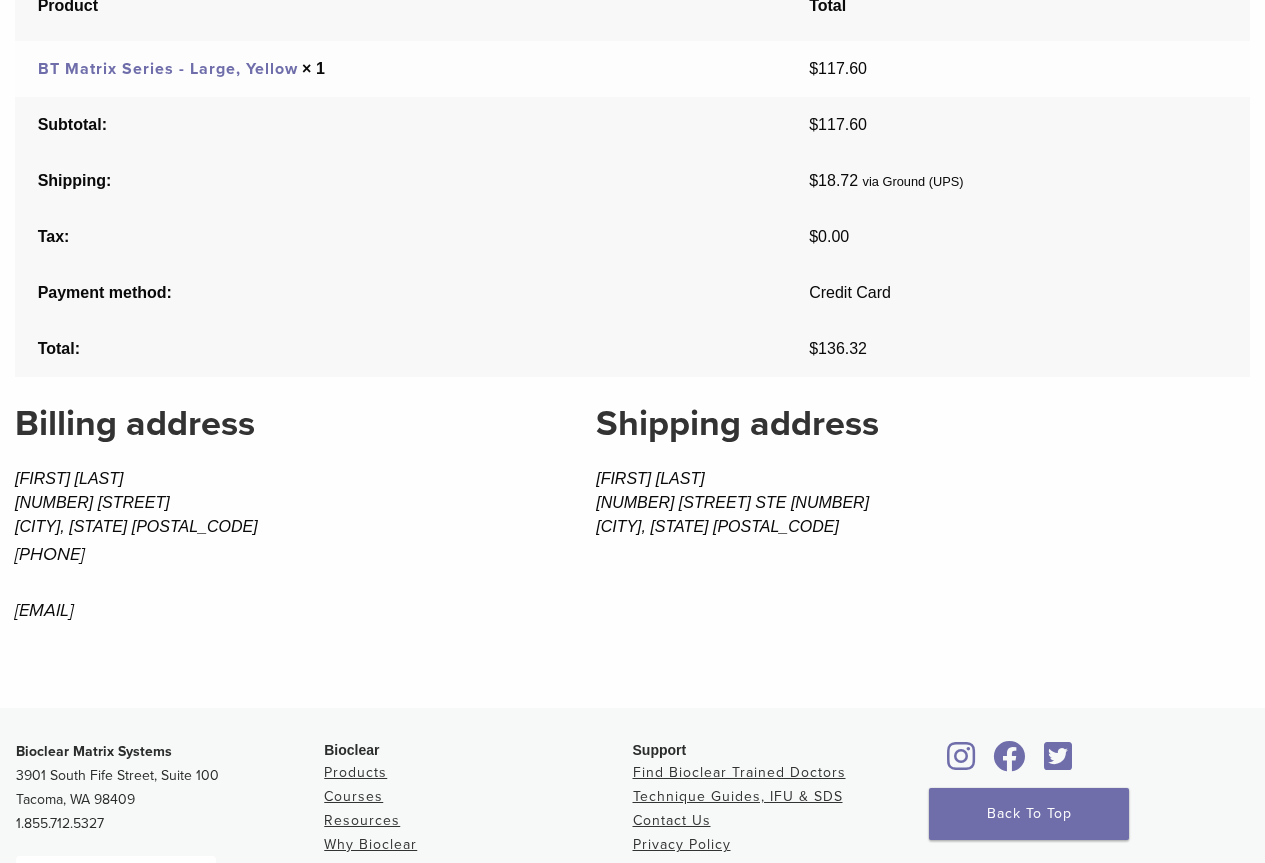 scroll, scrollTop: 1200, scrollLeft: 0, axis: vertical 